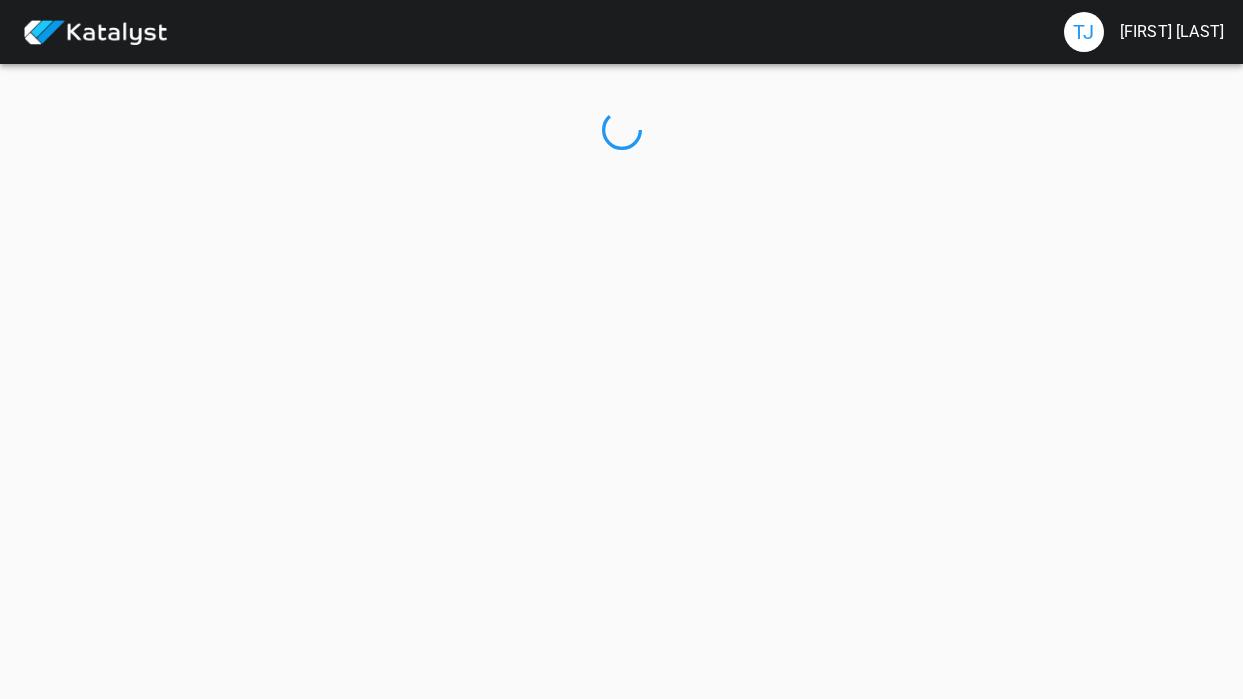 scroll, scrollTop: 0, scrollLeft: 0, axis: both 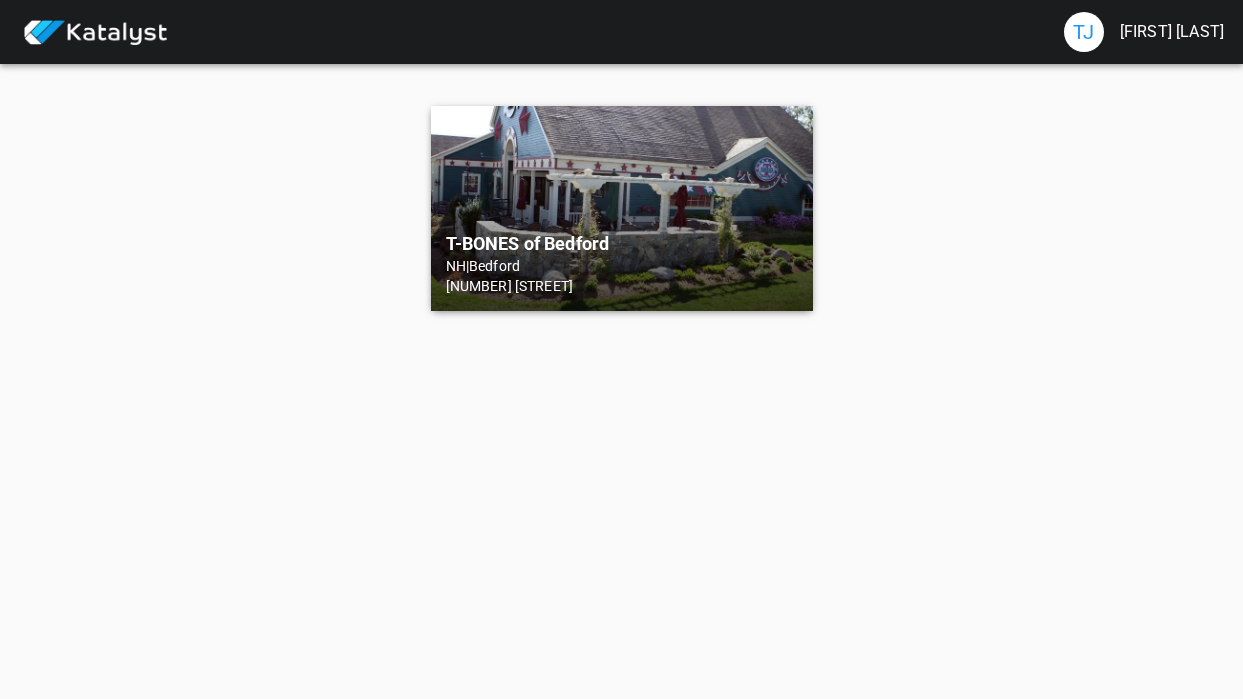 click on "[STATE] | Bedford" at bounding box center (622, 266) 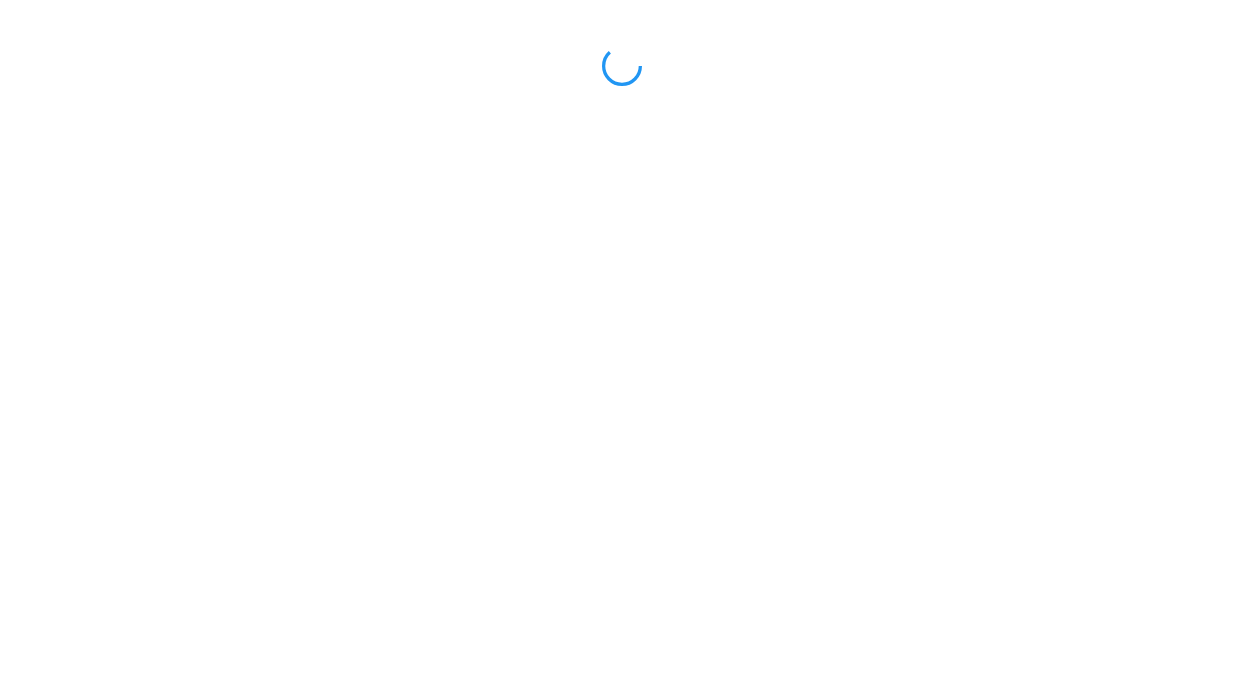 scroll, scrollTop: 0, scrollLeft: 0, axis: both 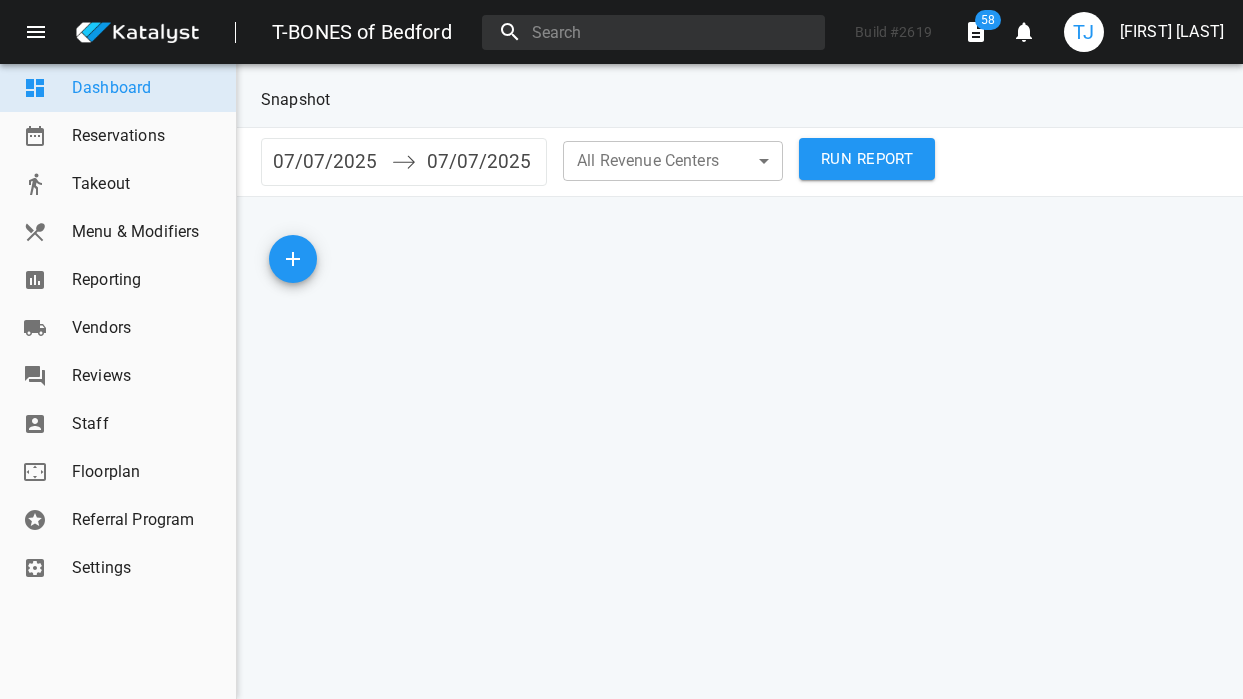 click on "Reporting" at bounding box center (118, 280) 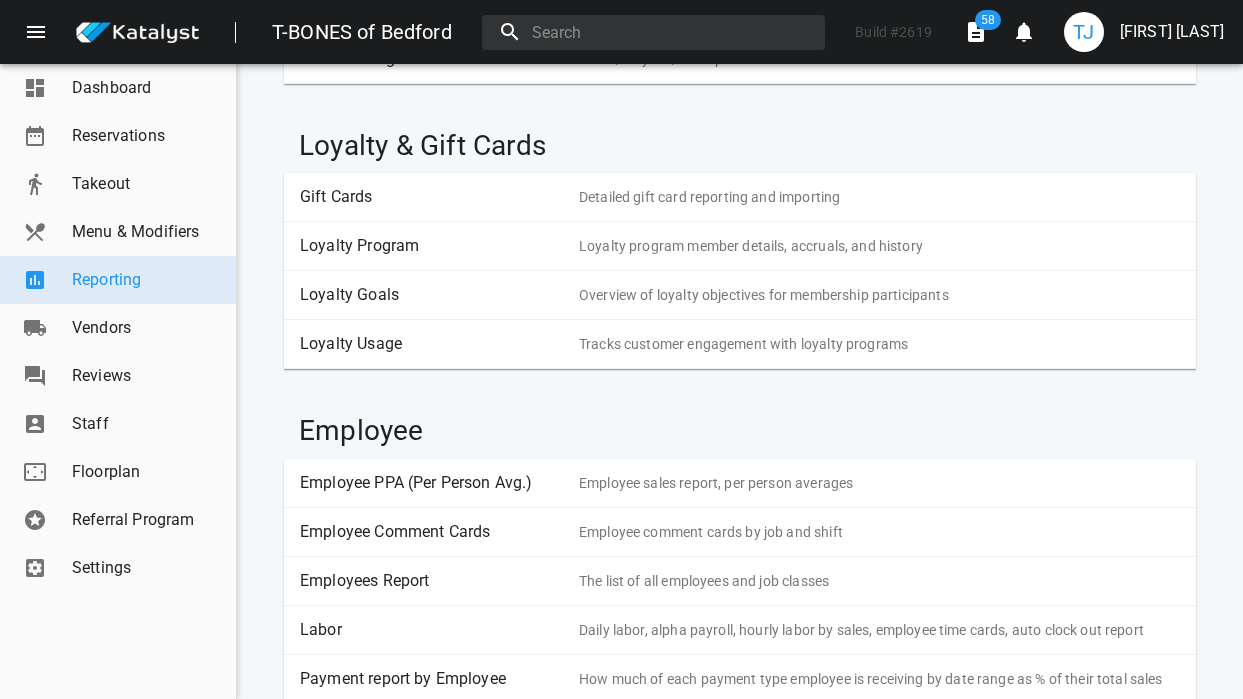 scroll, scrollTop: 1401, scrollLeft: 0, axis: vertical 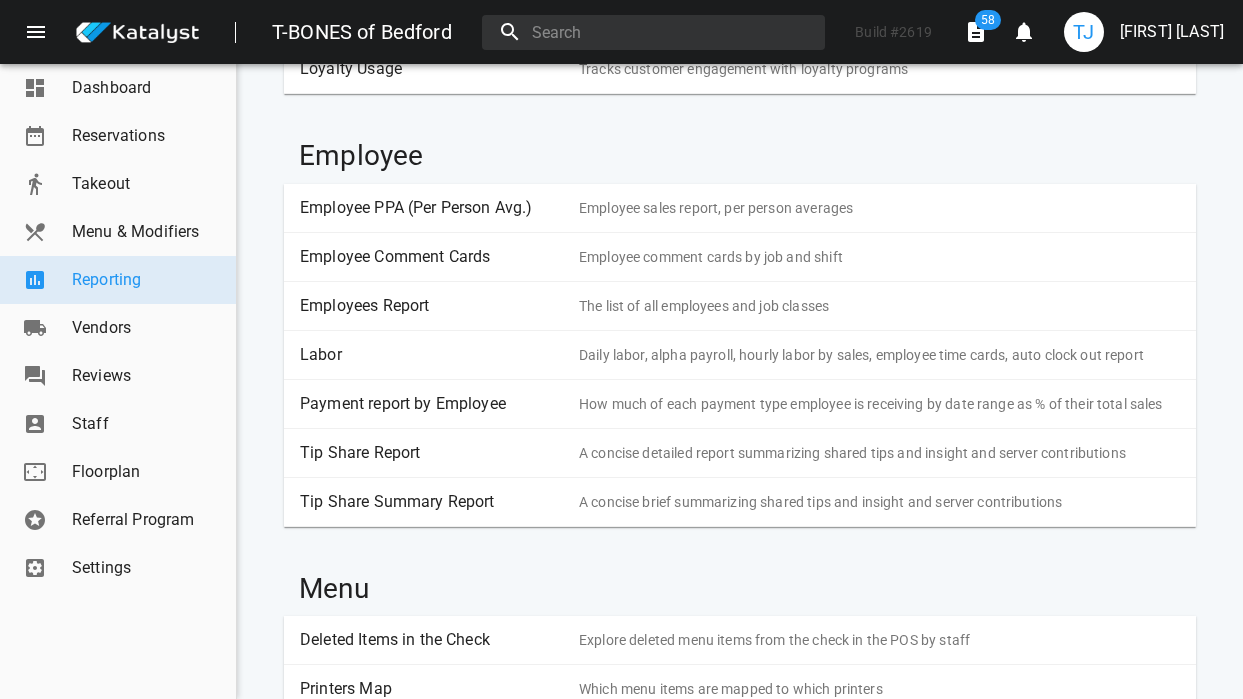 click on "Labor" at bounding box center (432, 355) 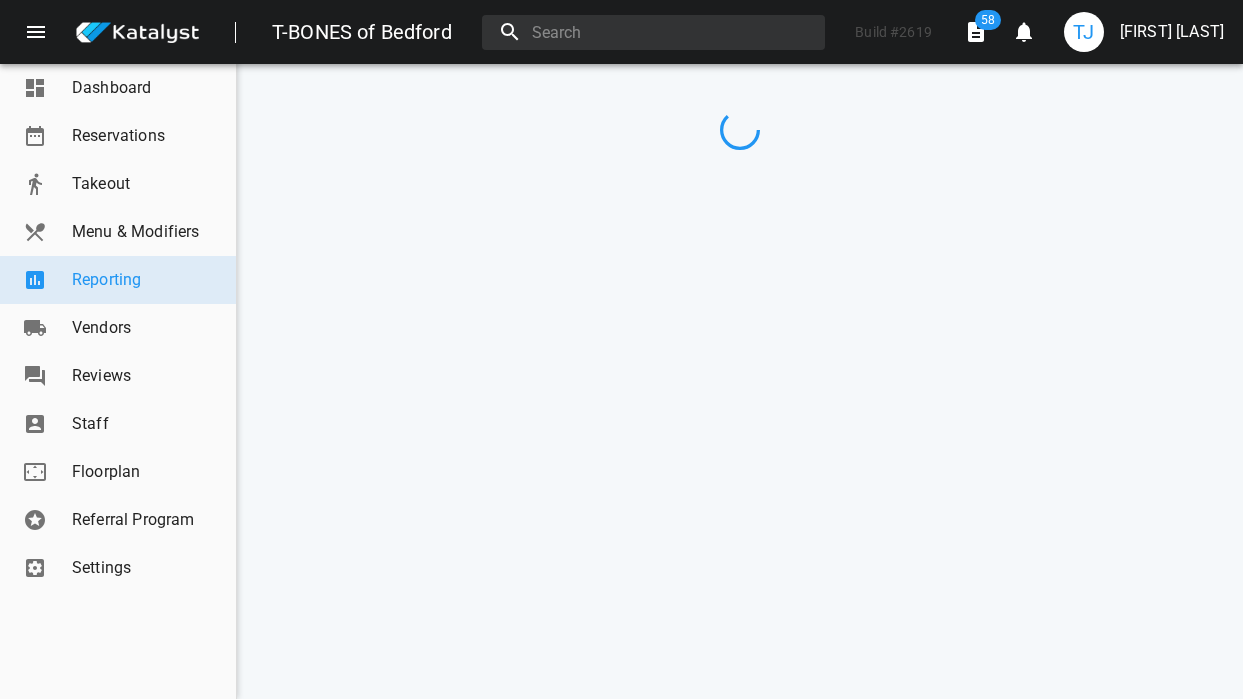scroll, scrollTop: 0, scrollLeft: 0, axis: both 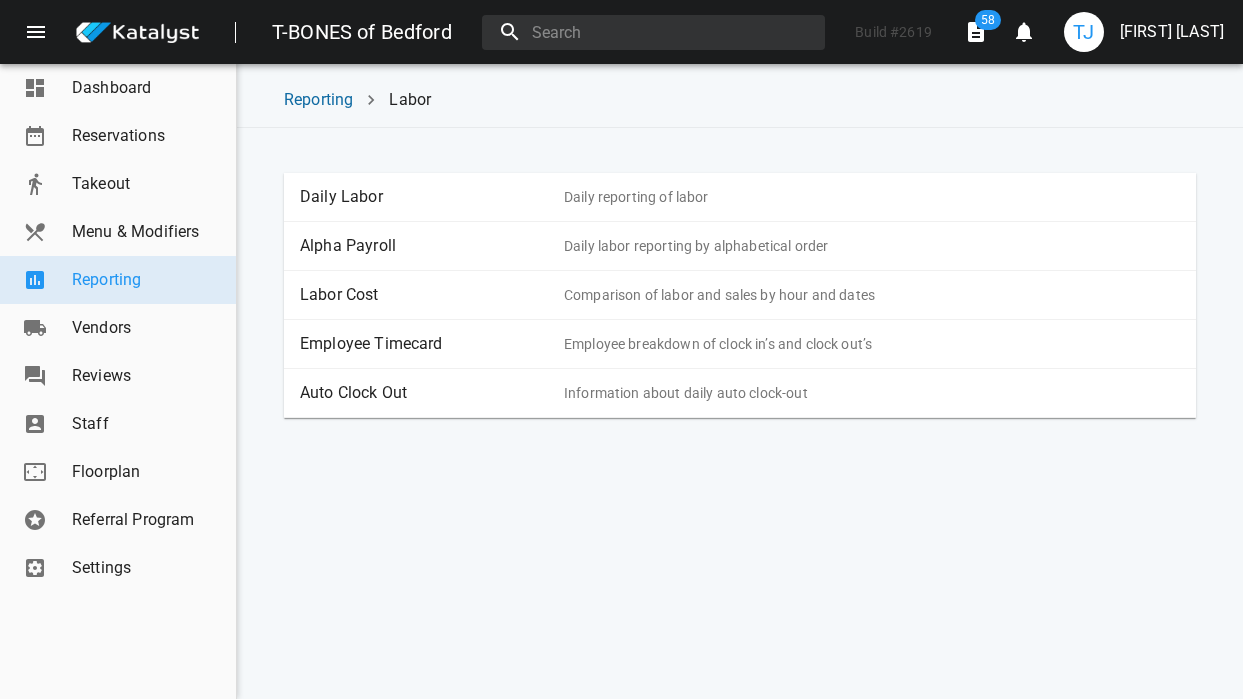 click on "Employee Timecard" at bounding box center [432, 344] 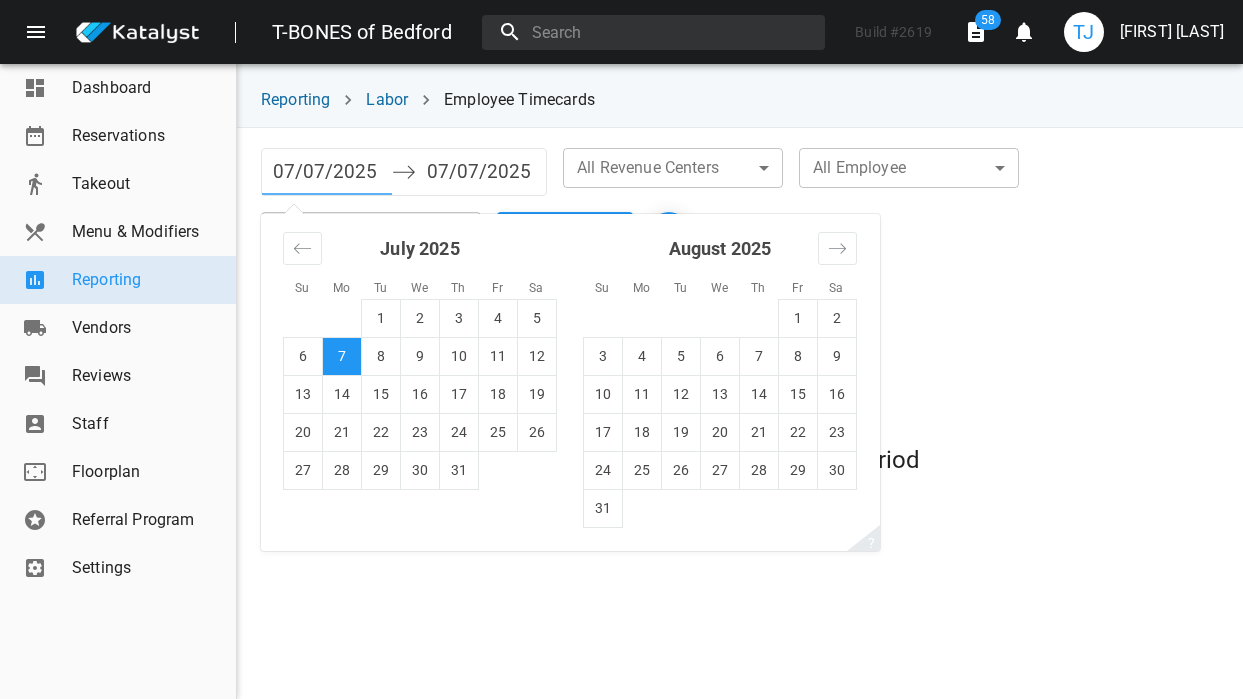 click on "07/07/2025" at bounding box center [327, 172] 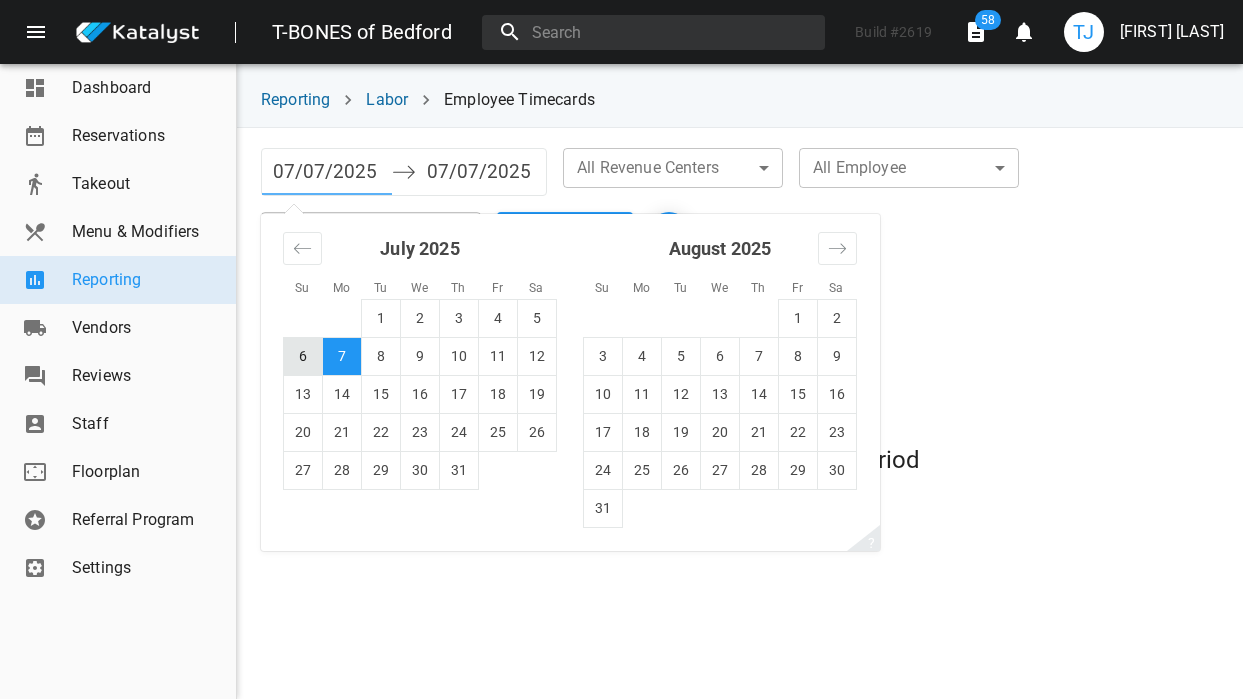 click on "6" at bounding box center (303, 356) 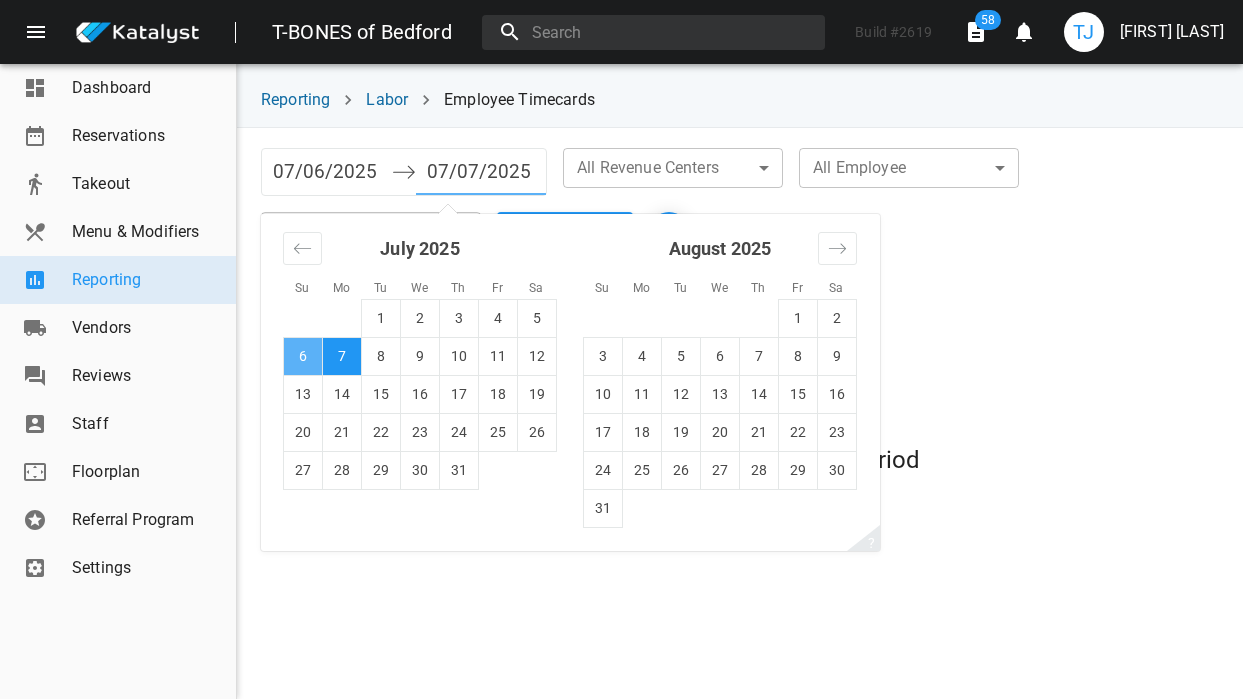 click on "6" at bounding box center (303, 356) 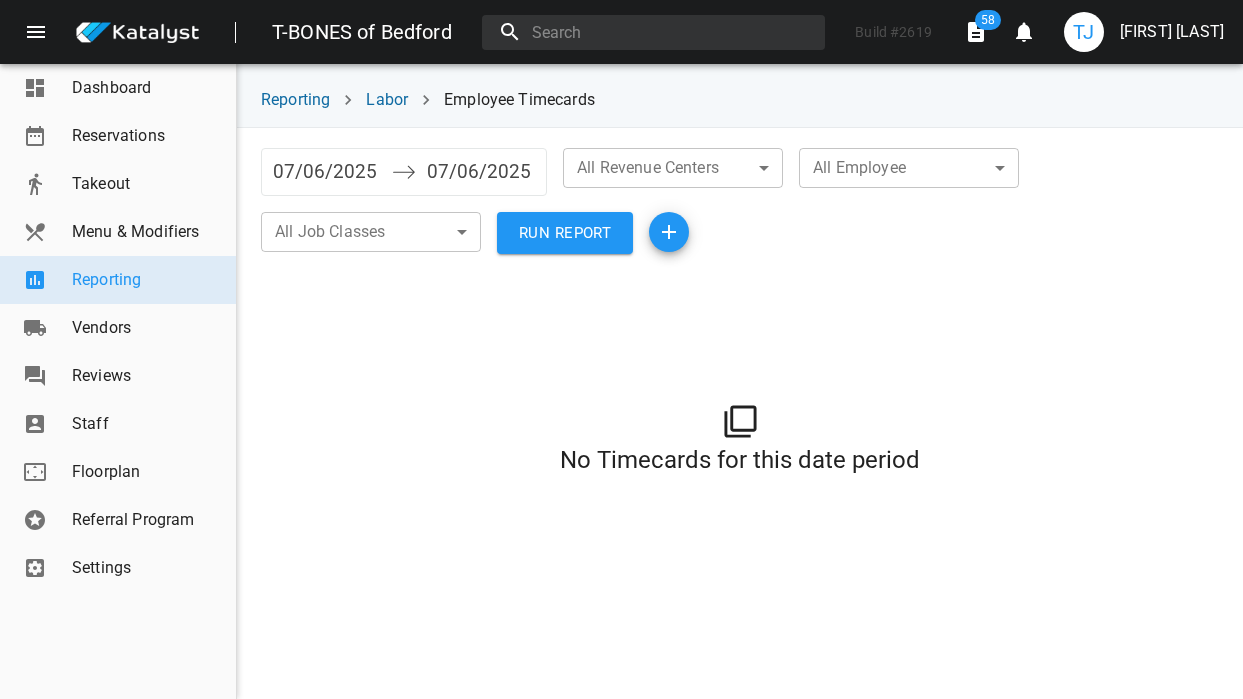 click on "RUN REPORT" at bounding box center (565, 233) 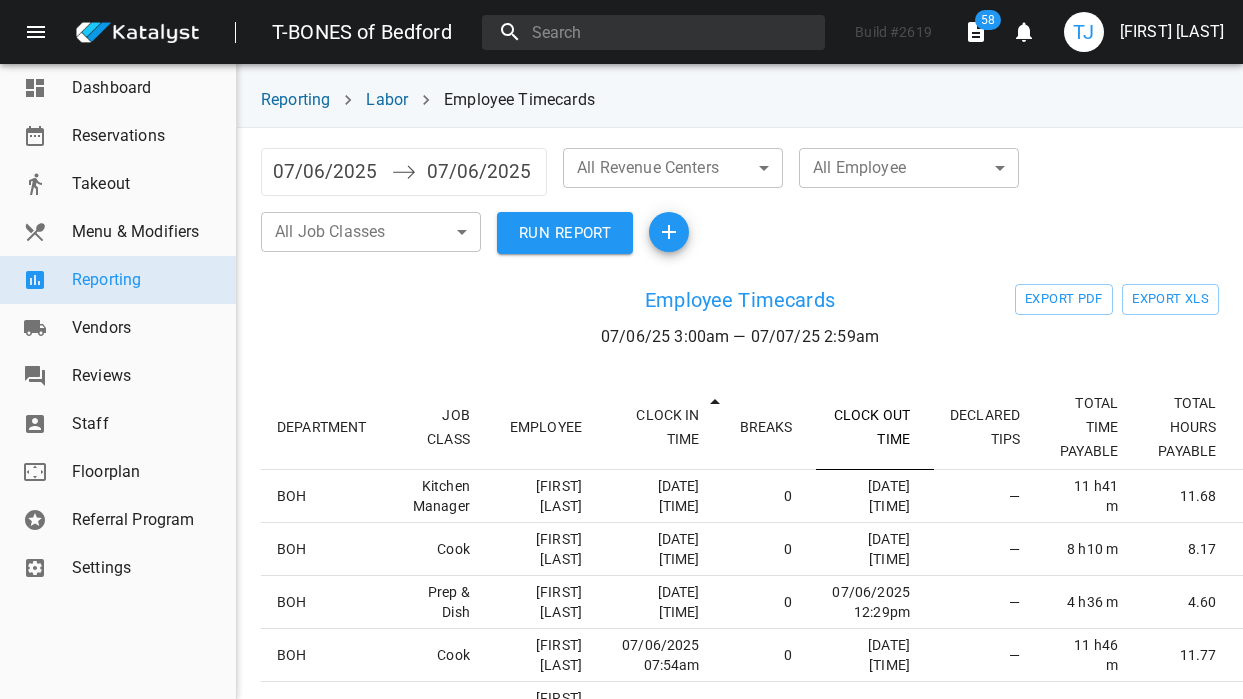 click on "CLOCK OUT TIME" at bounding box center (875, 427) 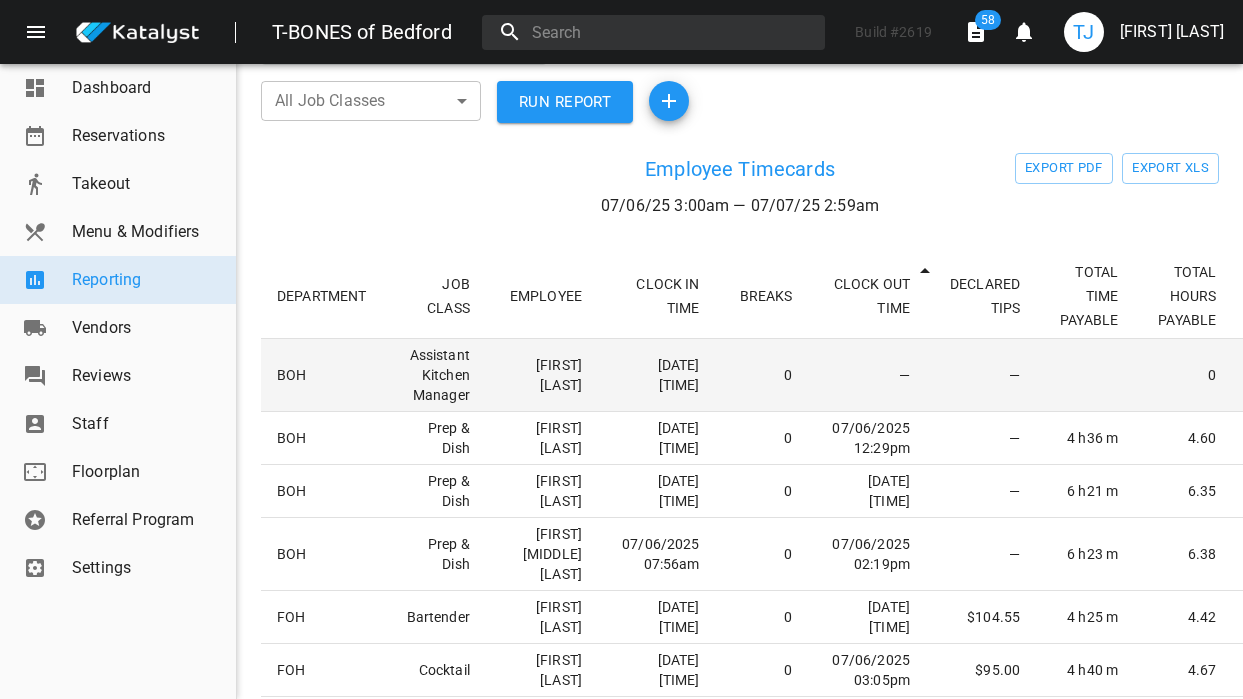 scroll, scrollTop: 149, scrollLeft: 0, axis: vertical 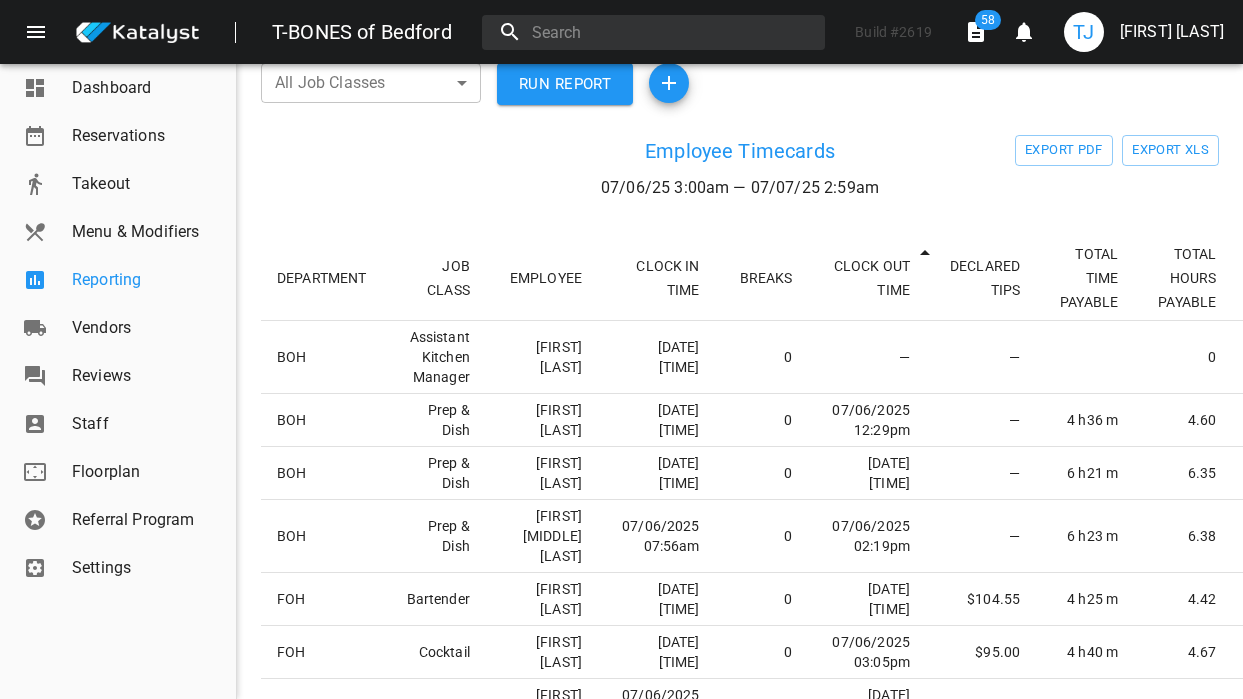 click on "Reporting" at bounding box center [146, 280] 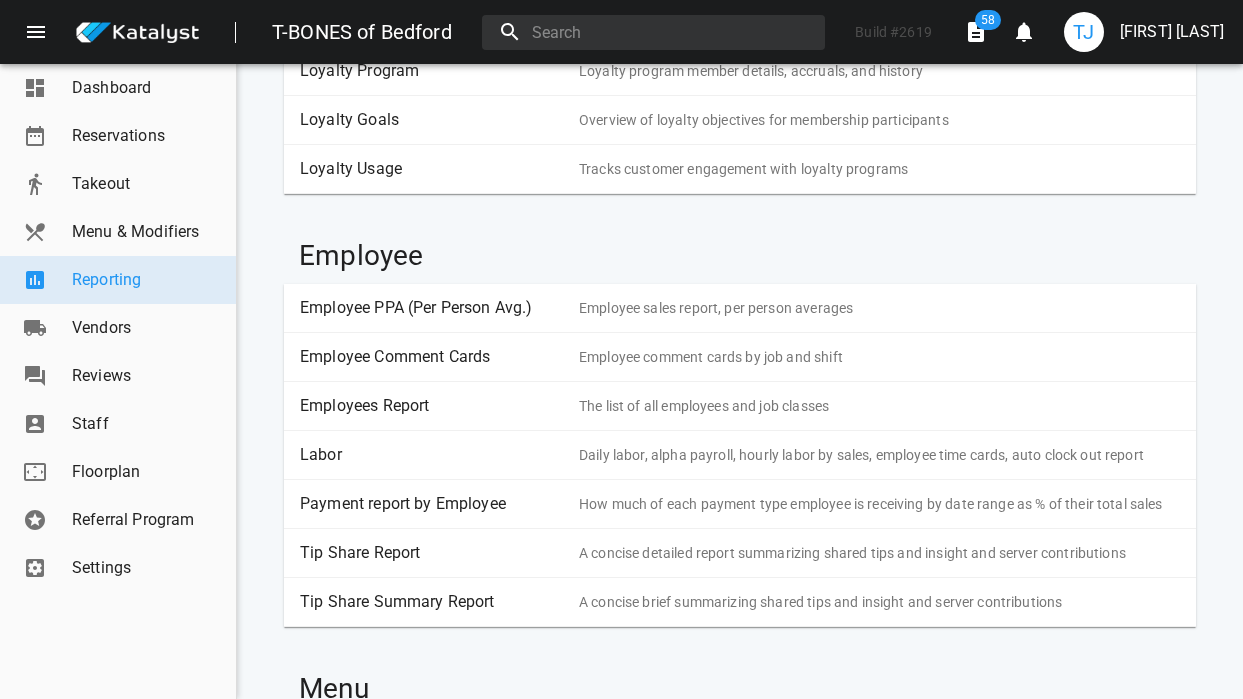 scroll, scrollTop: 1305, scrollLeft: 0, axis: vertical 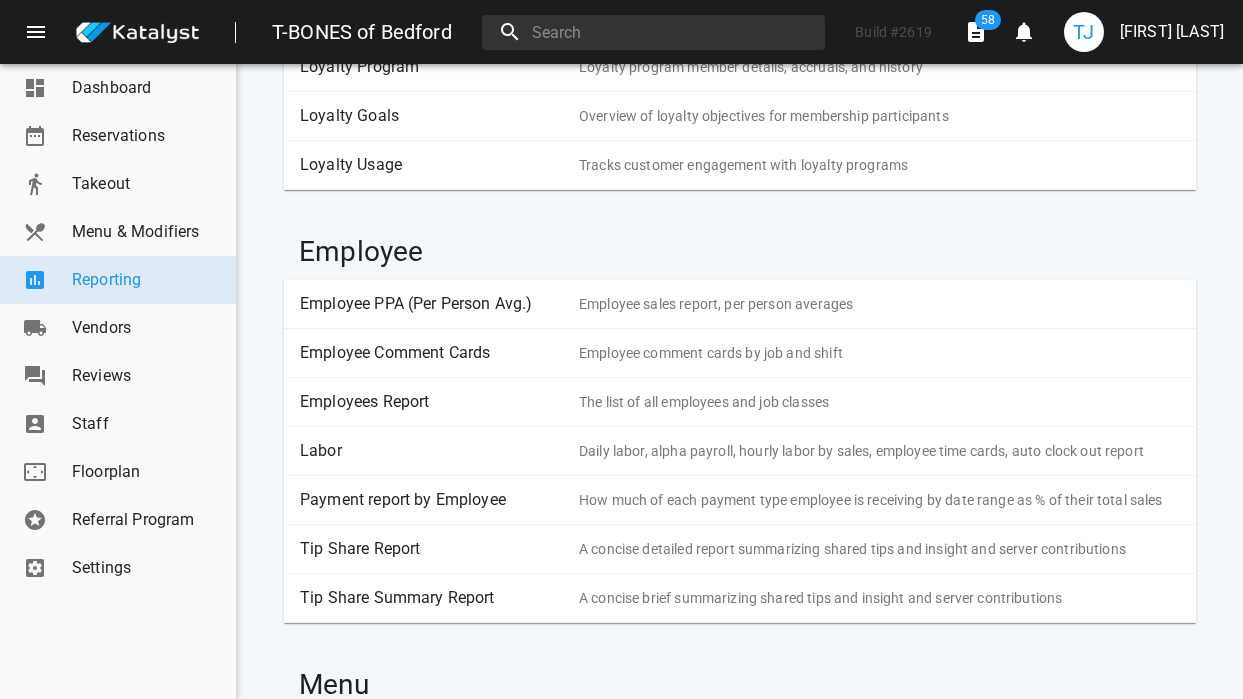 click on "Labor" at bounding box center [432, 451] 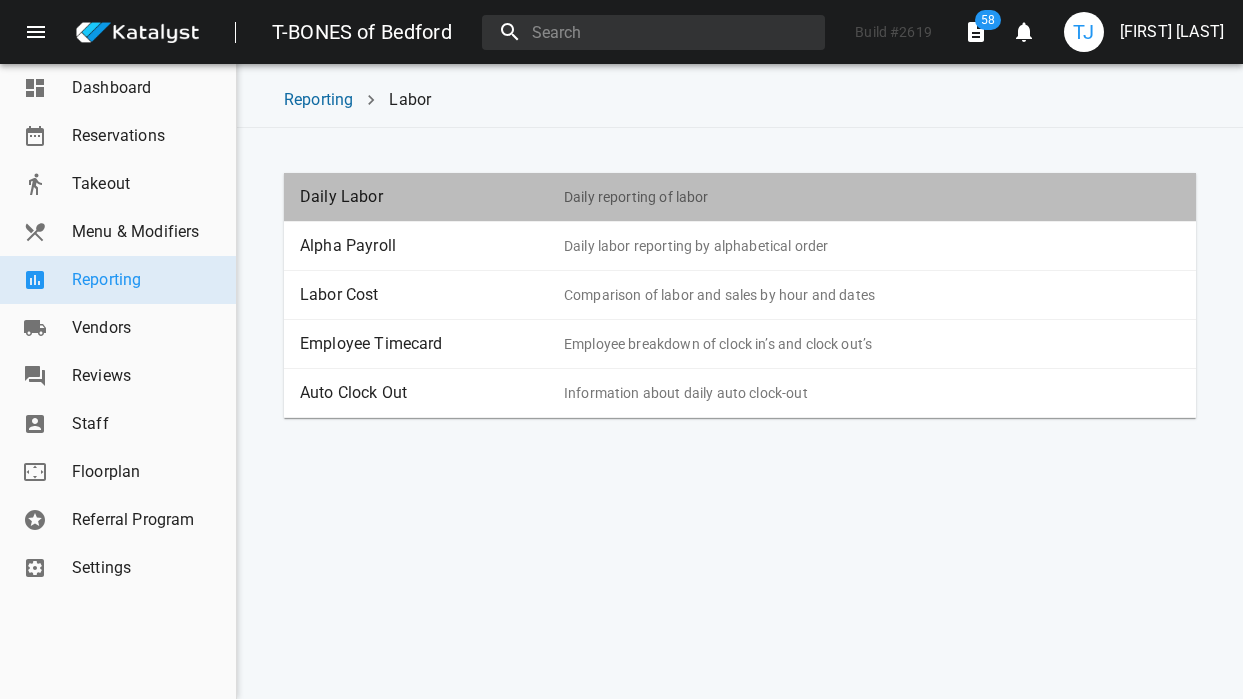 click on "Daily Labor Daily reporting of labor" at bounding box center (740, 197) 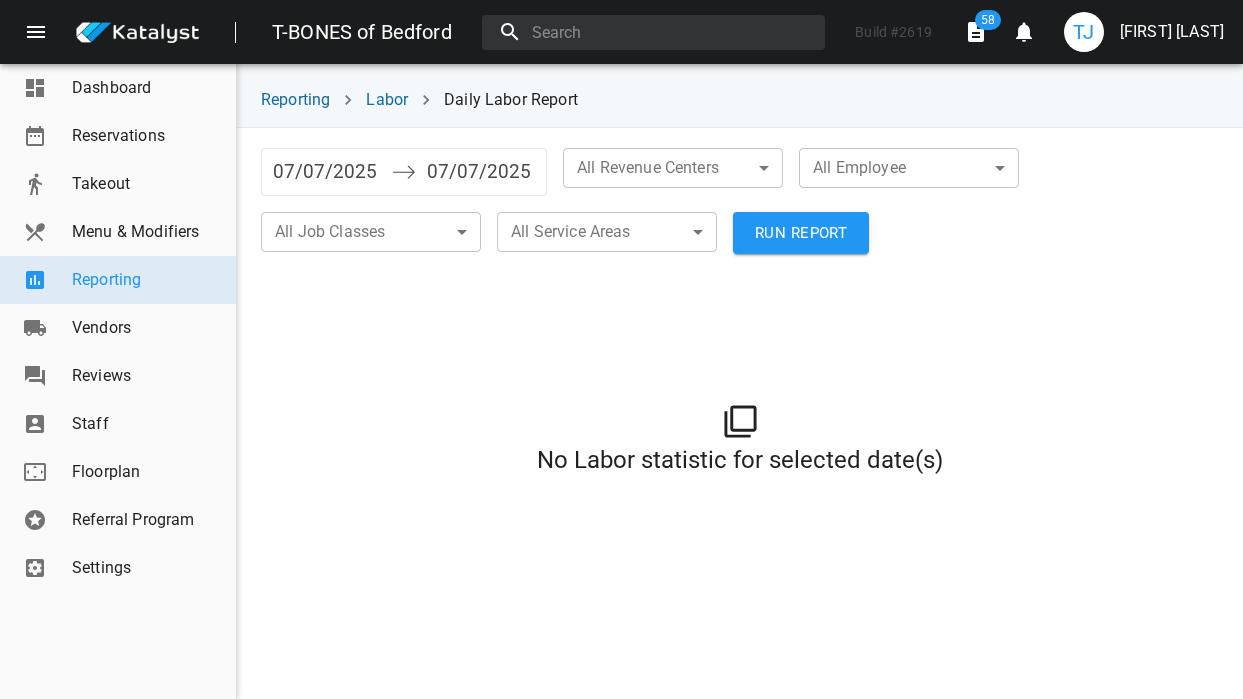 click on "07/07/2025" at bounding box center [327, 172] 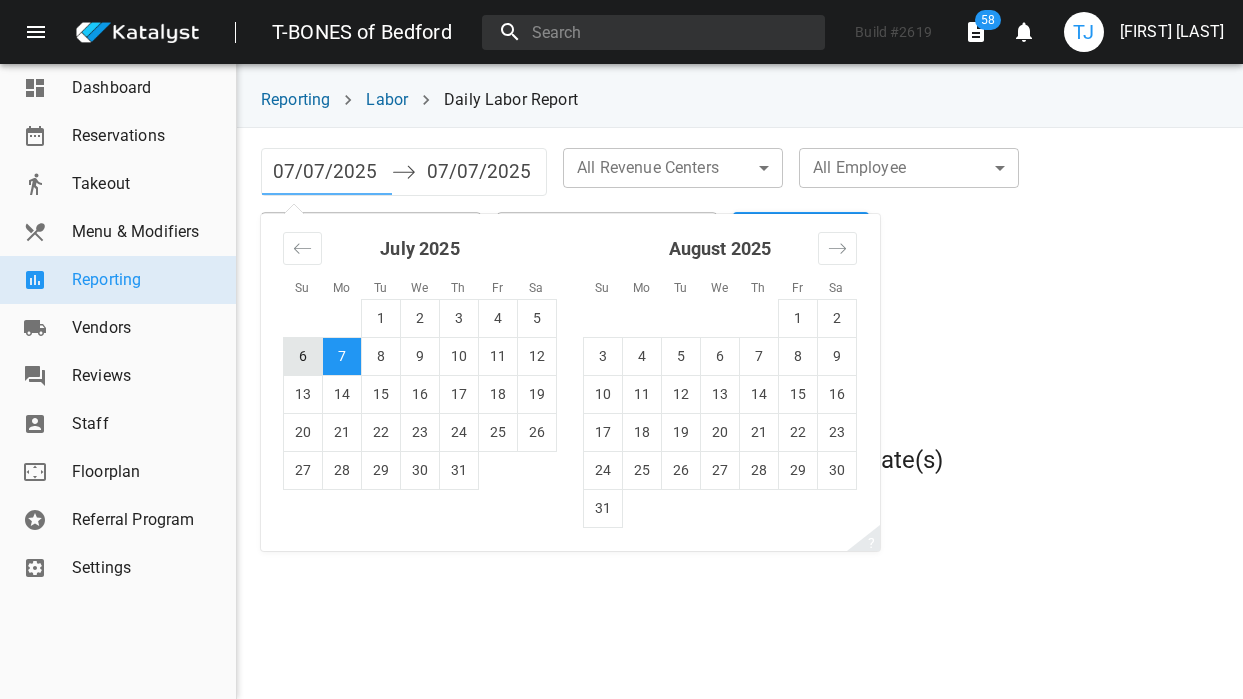 click on "6" at bounding box center [303, 356] 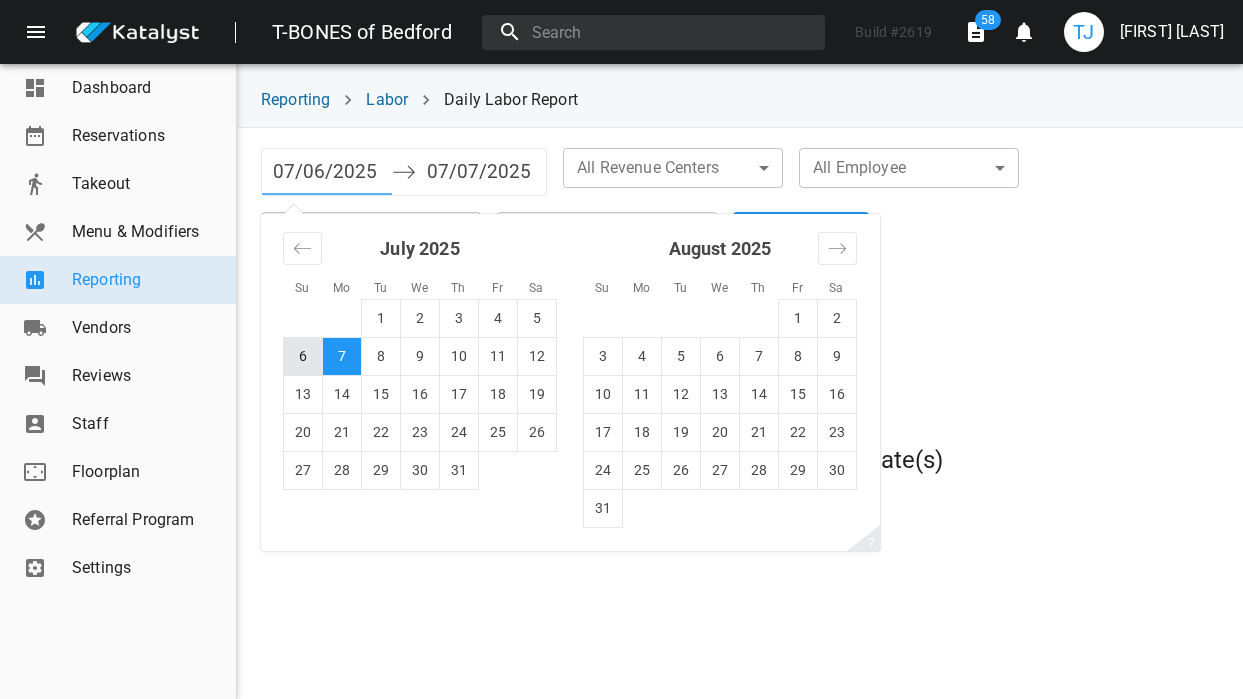 click on "6" at bounding box center [303, 356] 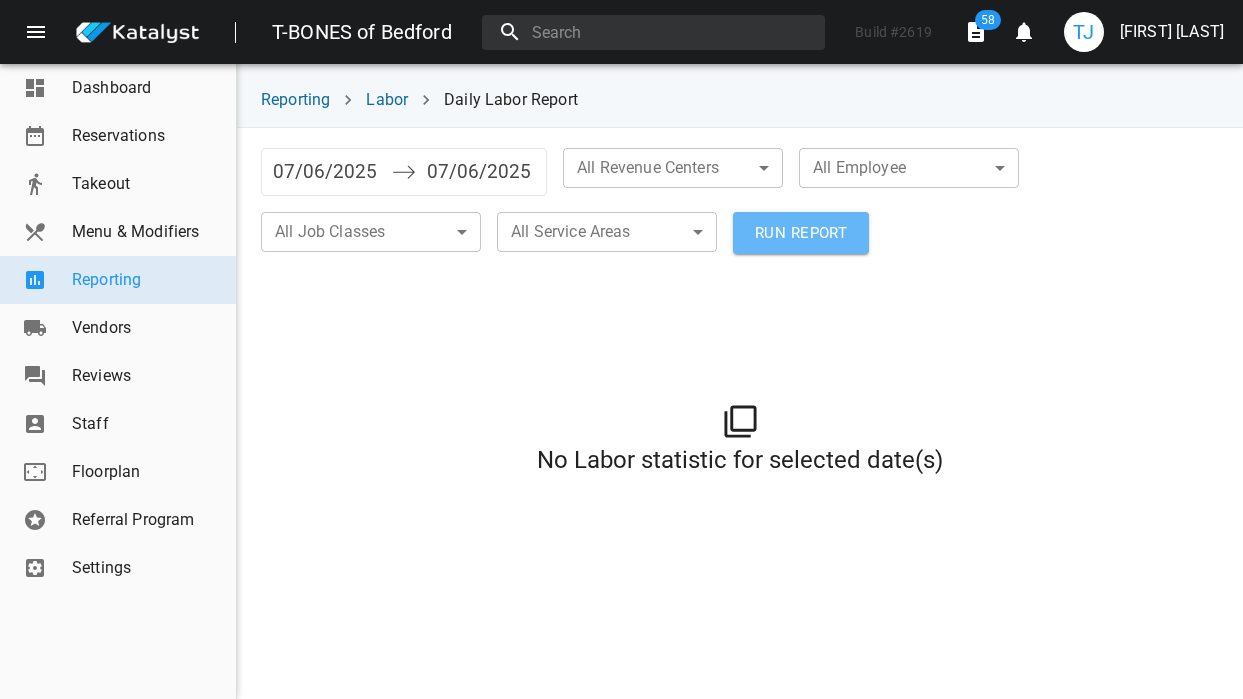 click on "RUN REPORT" at bounding box center (801, 233) 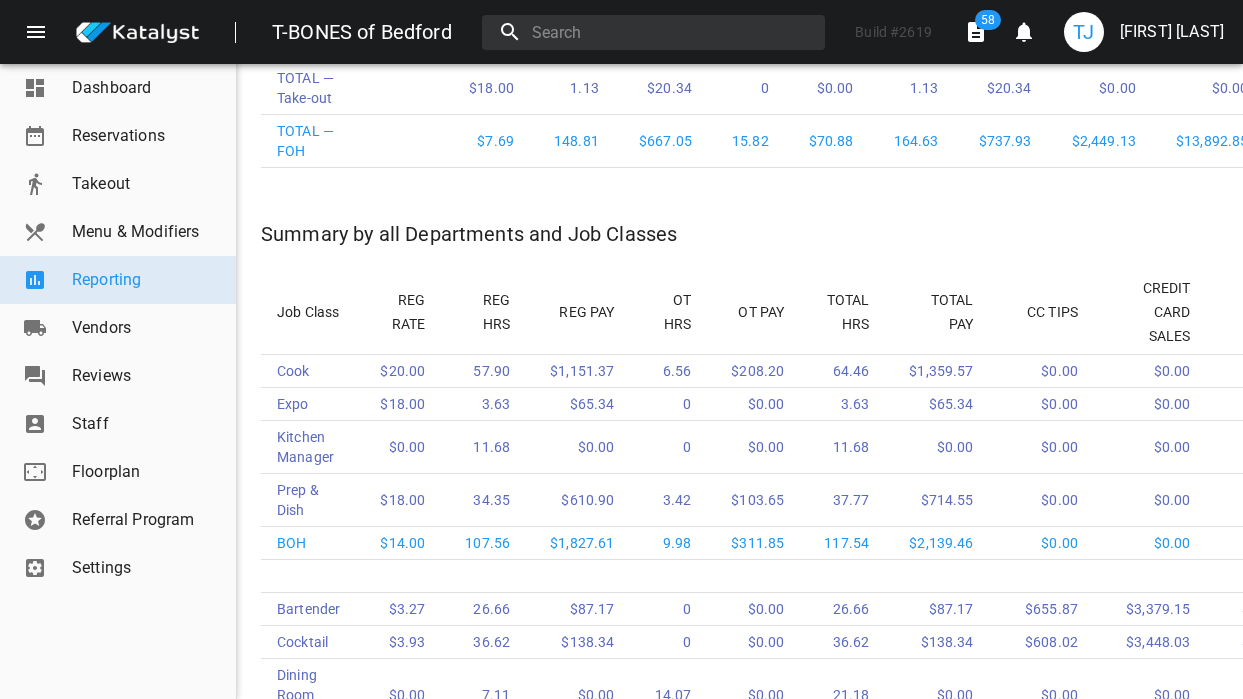 scroll, scrollTop: 3672, scrollLeft: 0, axis: vertical 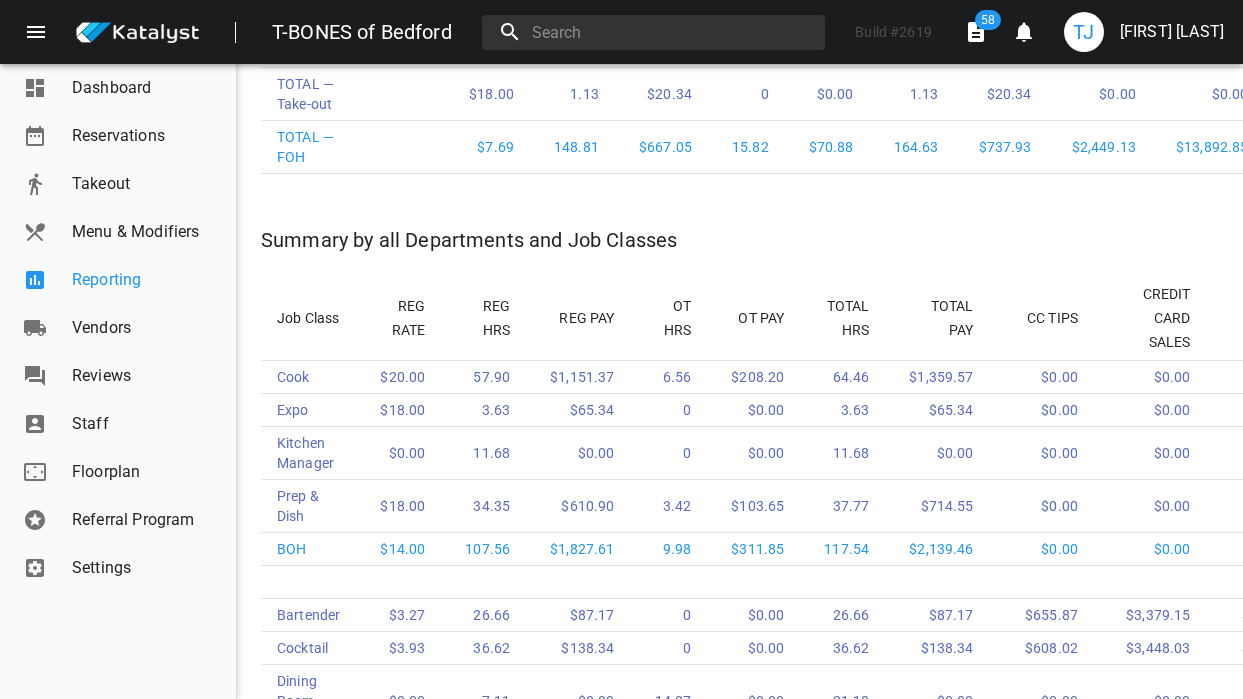 click on "Reporting" at bounding box center [146, 280] 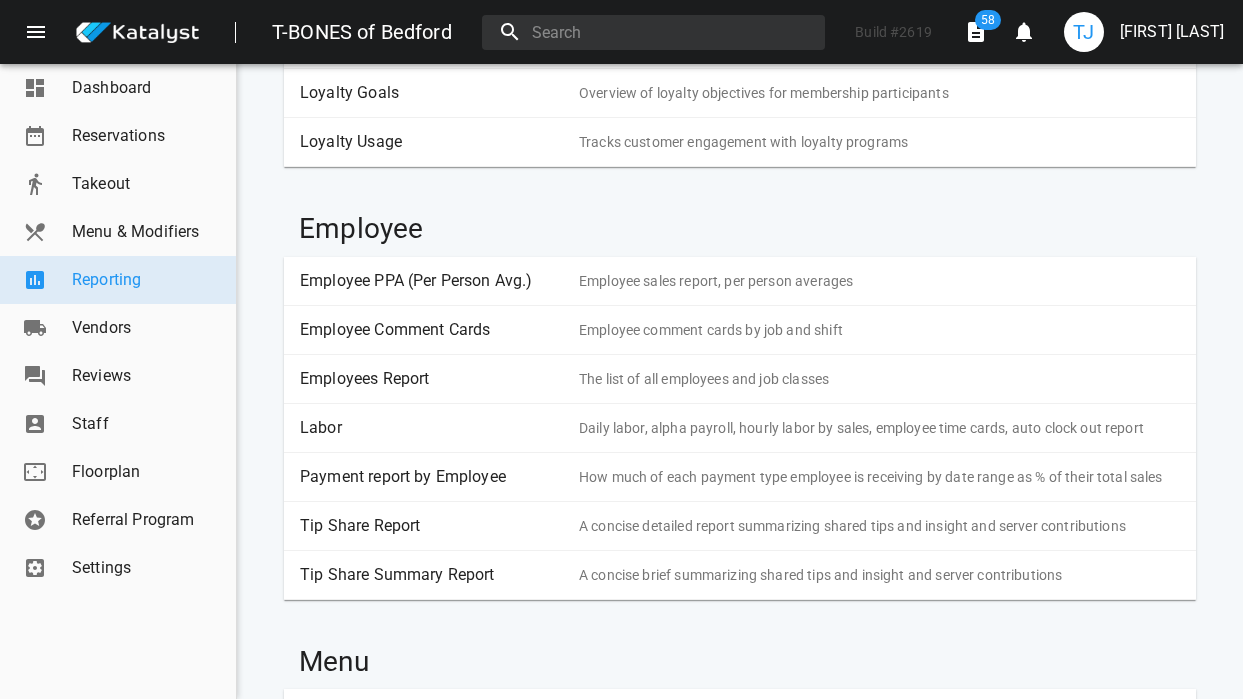 scroll, scrollTop: 1375, scrollLeft: 0, axis: vertical 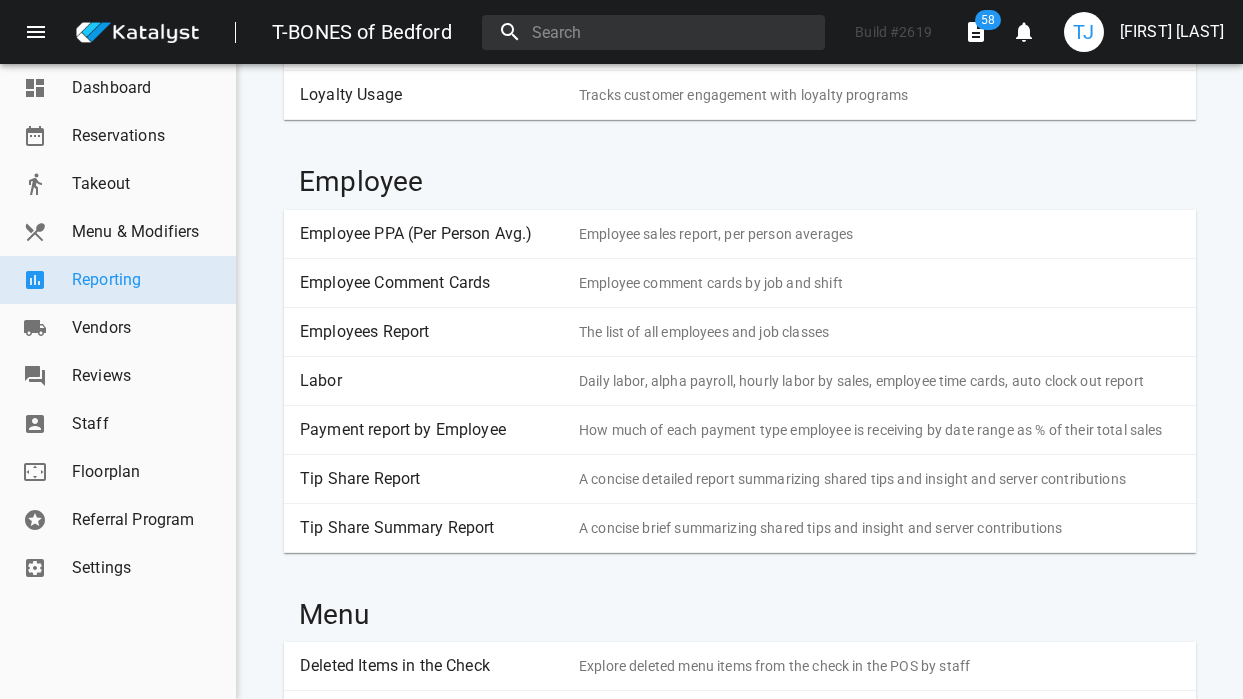click on "Labor" at bounding box center (432, 381) 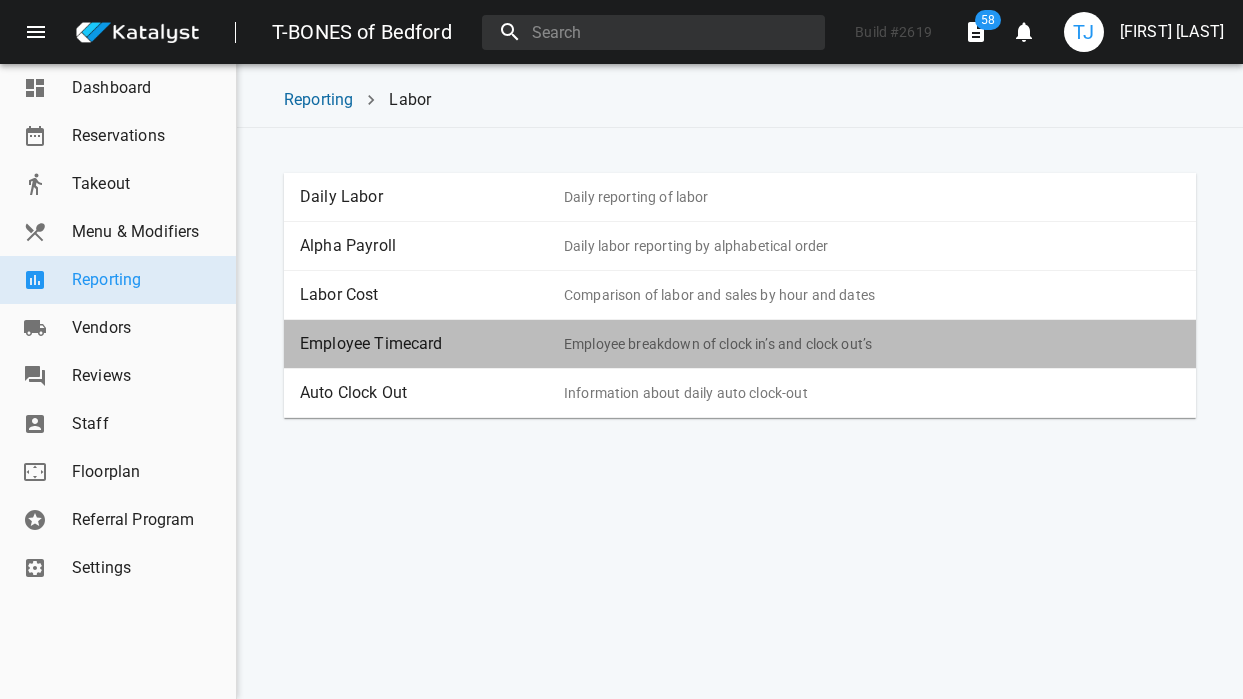 click on "Employee Timecard" at bounding box center (432, 344) 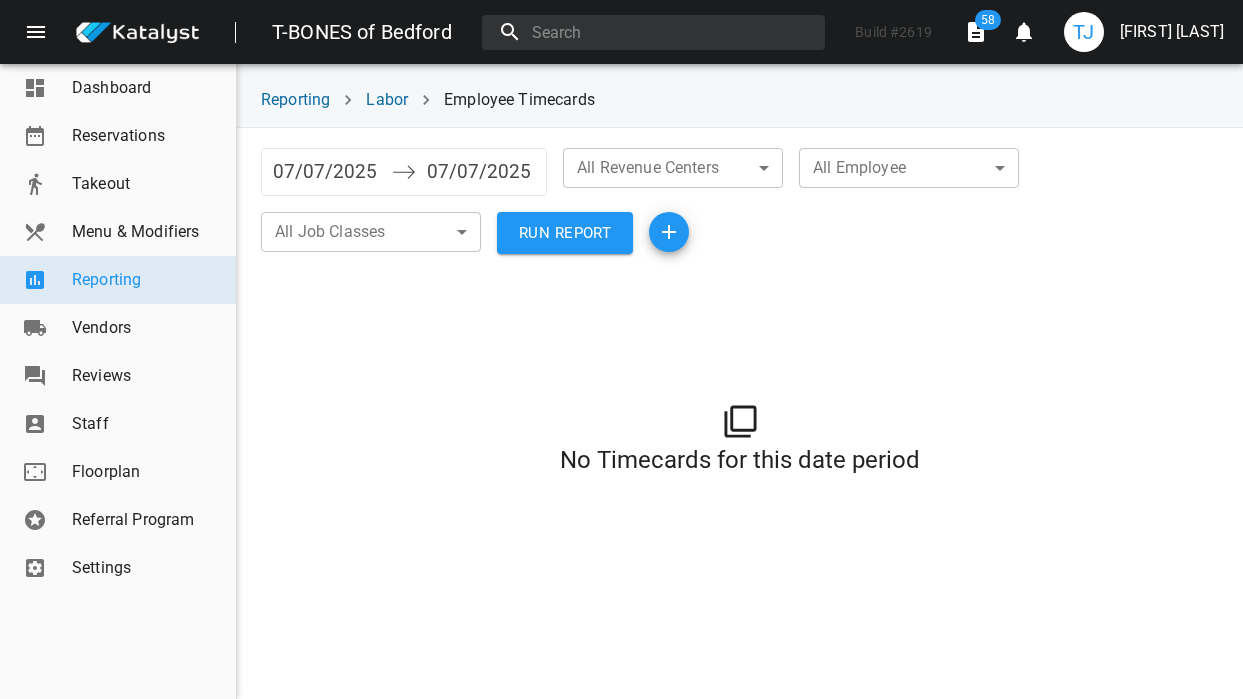 click on "07/07/2025" at bounding box center (327, 172) 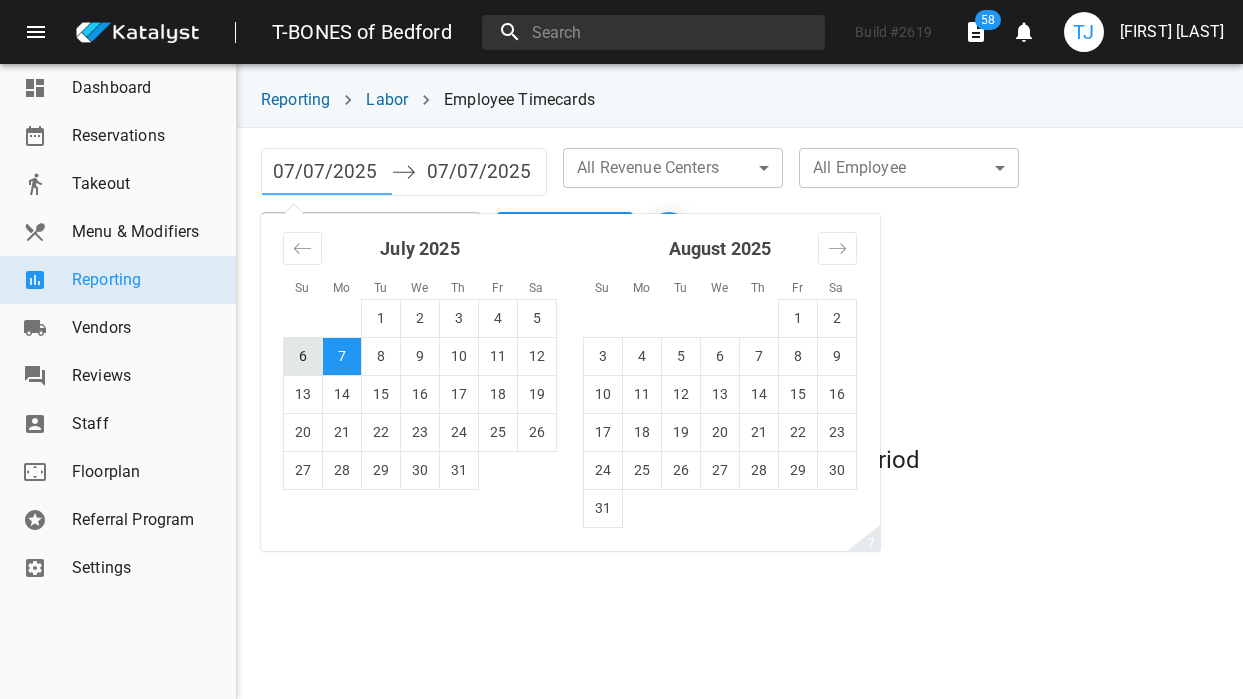 click on "6" at bounding box center [303, 356] 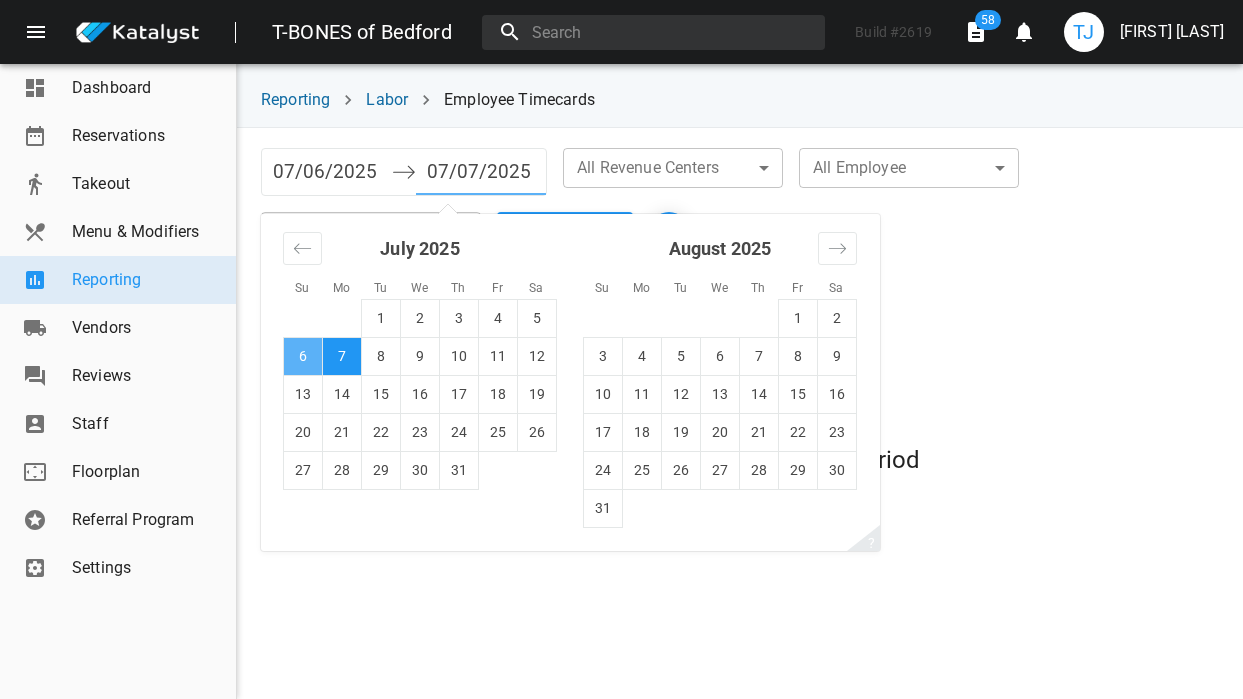click on "6" at bounding box center (303, 356) 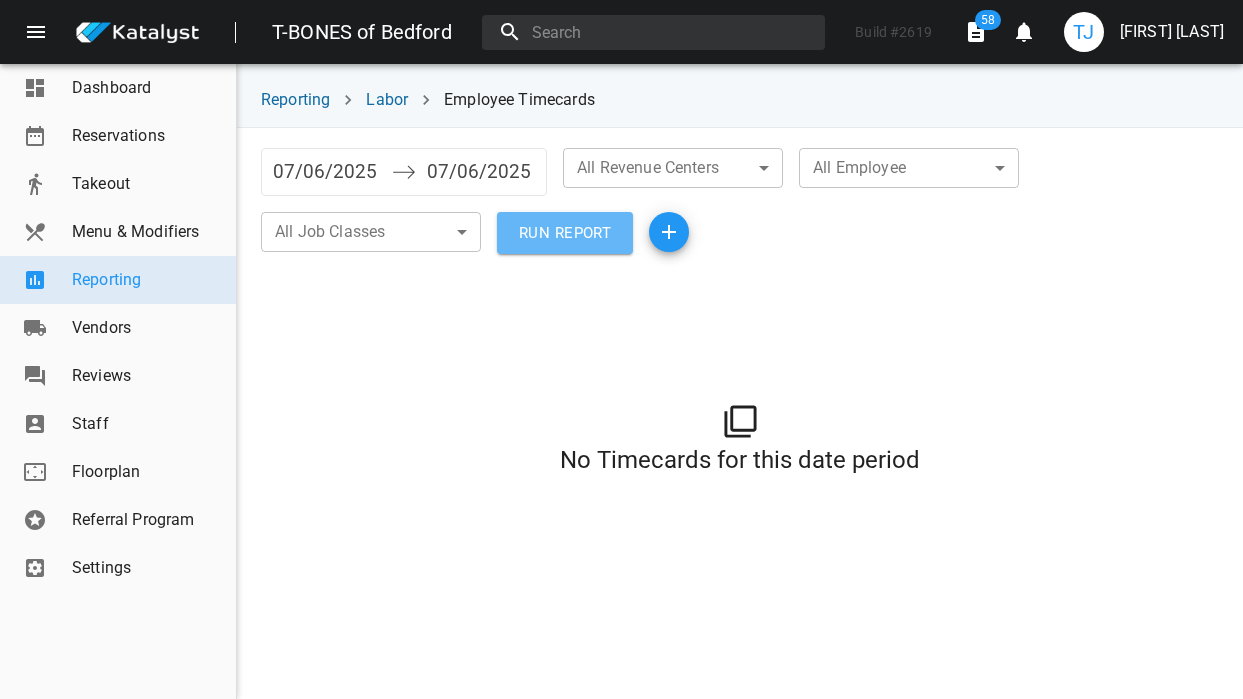 click on "RUN REPORT" at bounding box center [565, 233] 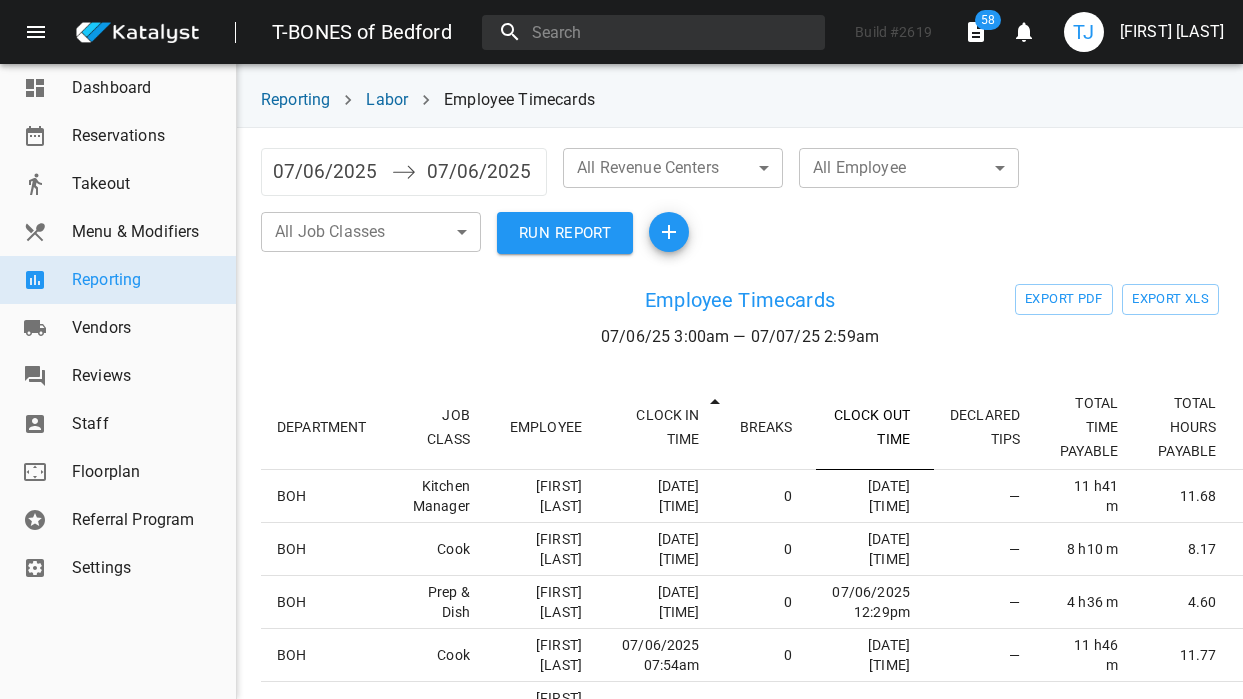 click on "CLOCK OUT TIME" at bounding box center [875, 427] 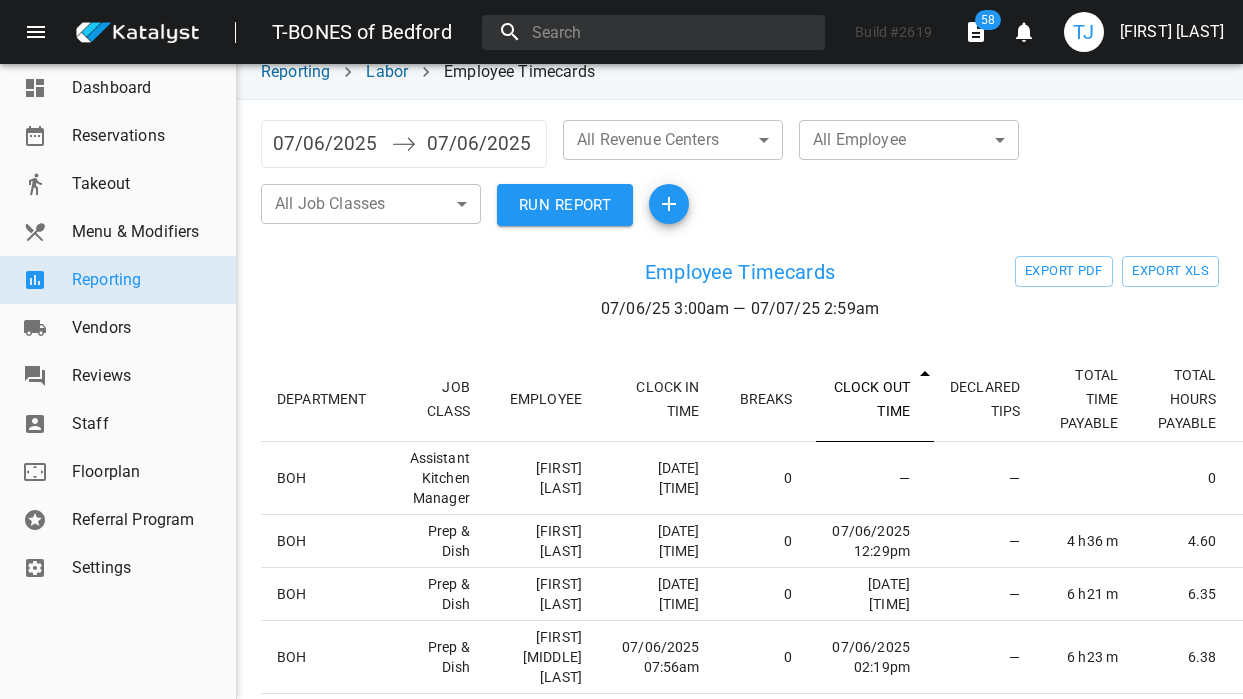 scroll, scrollTop: 35, scrollLeft: 0, axis: vertical 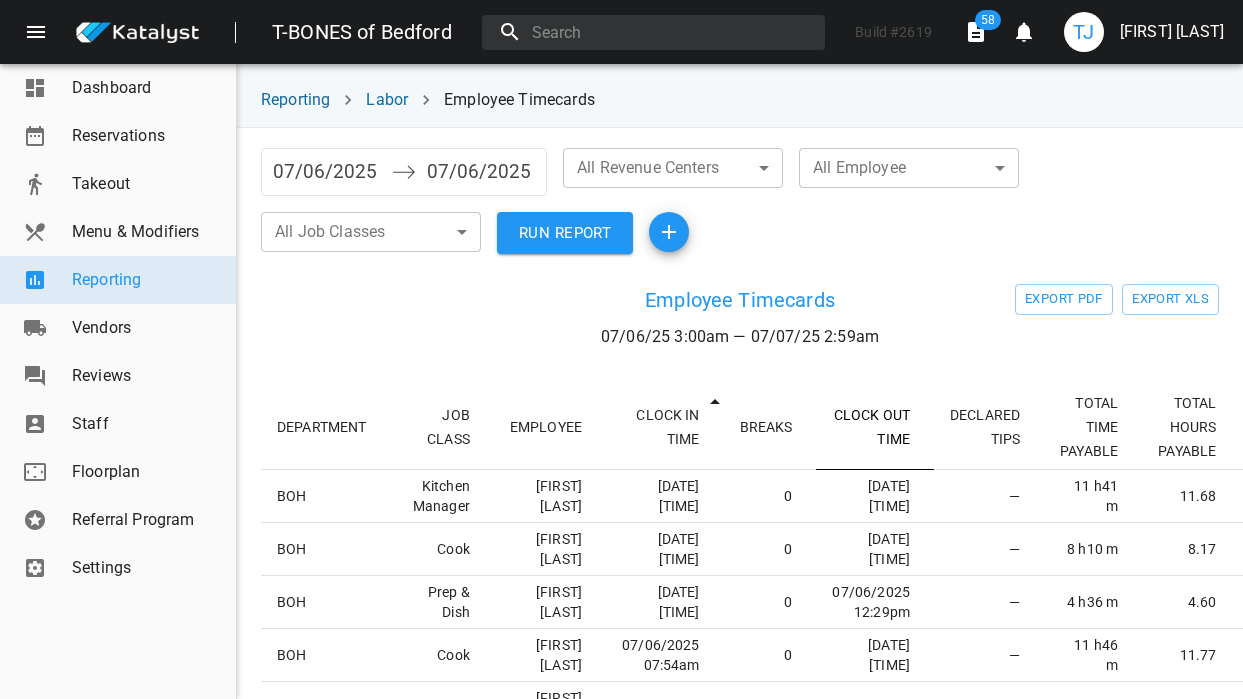 click on "CLOCK OUT TIME" at bounding box center (875, 427) 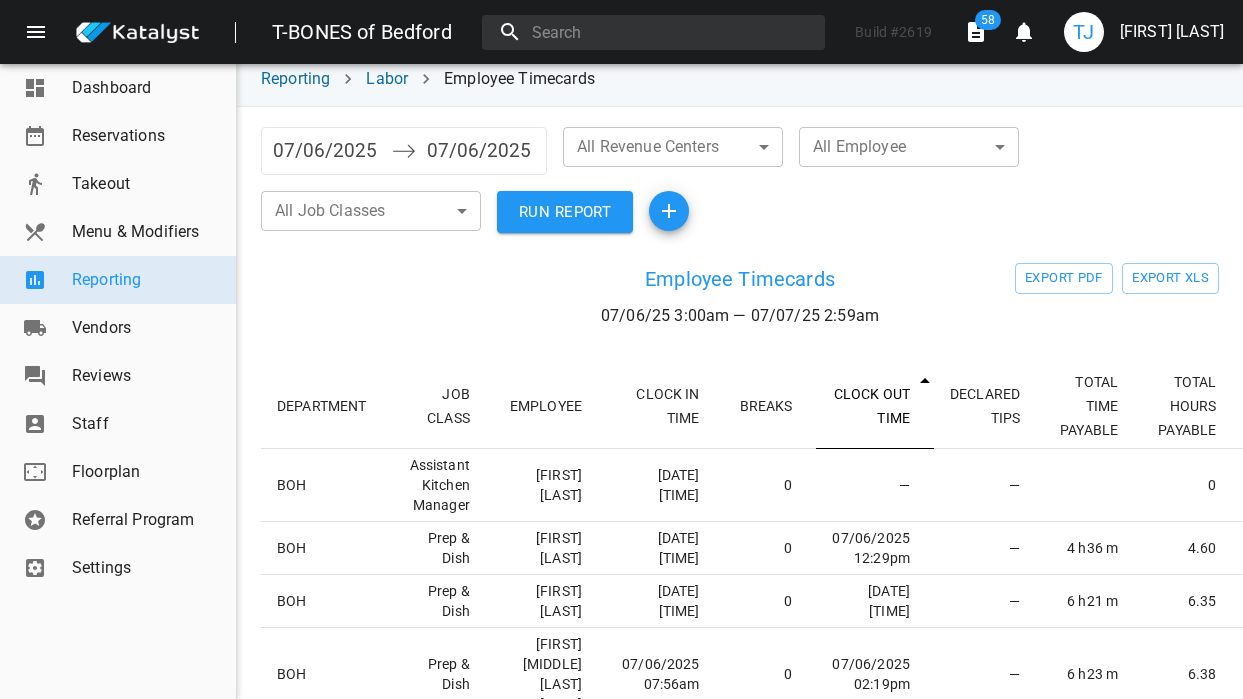 scroll, scrollTop: 34, scrollLeft: 0, axis: vertical 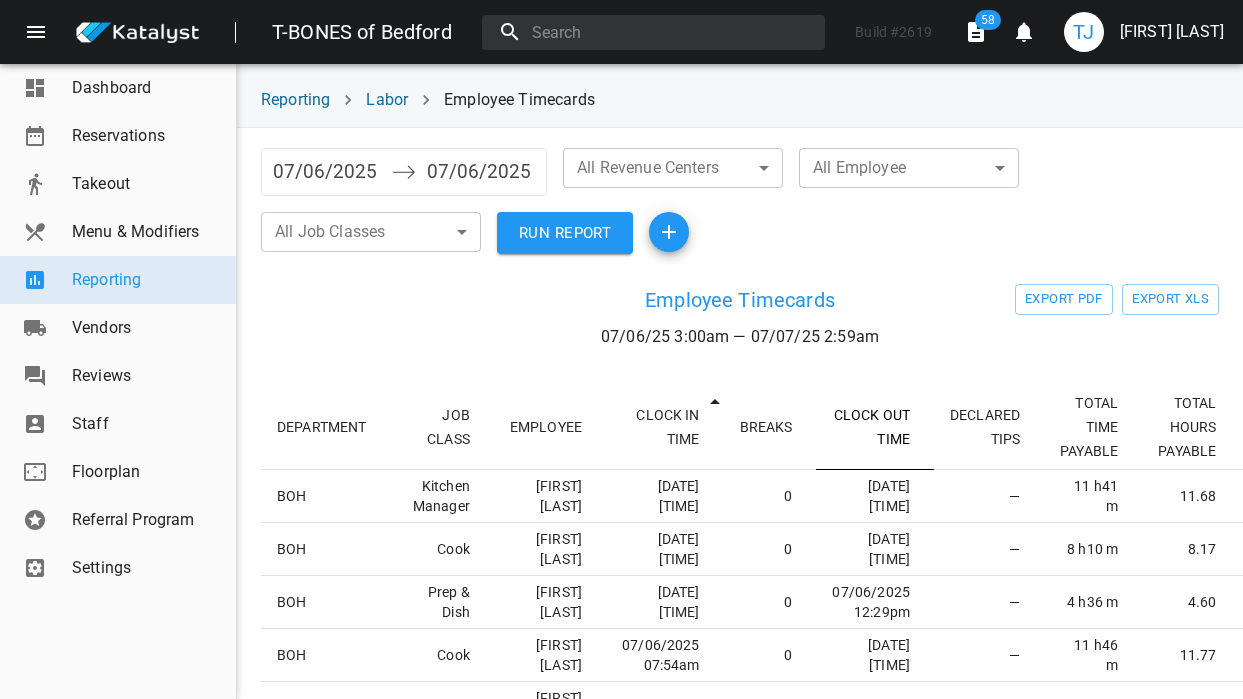 click on "CLOCK OUT TIME" at bounding box center (875, 427) 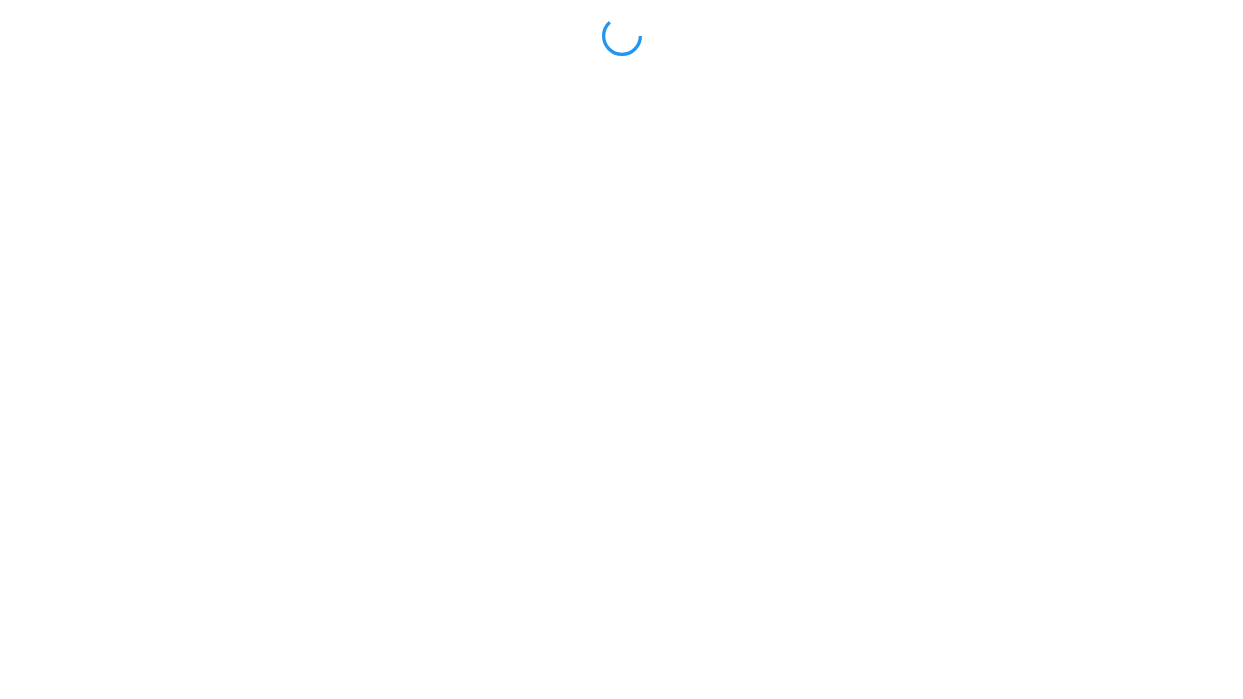 scroll, scrollTop: 0, scrollLeft: 0, axis: both 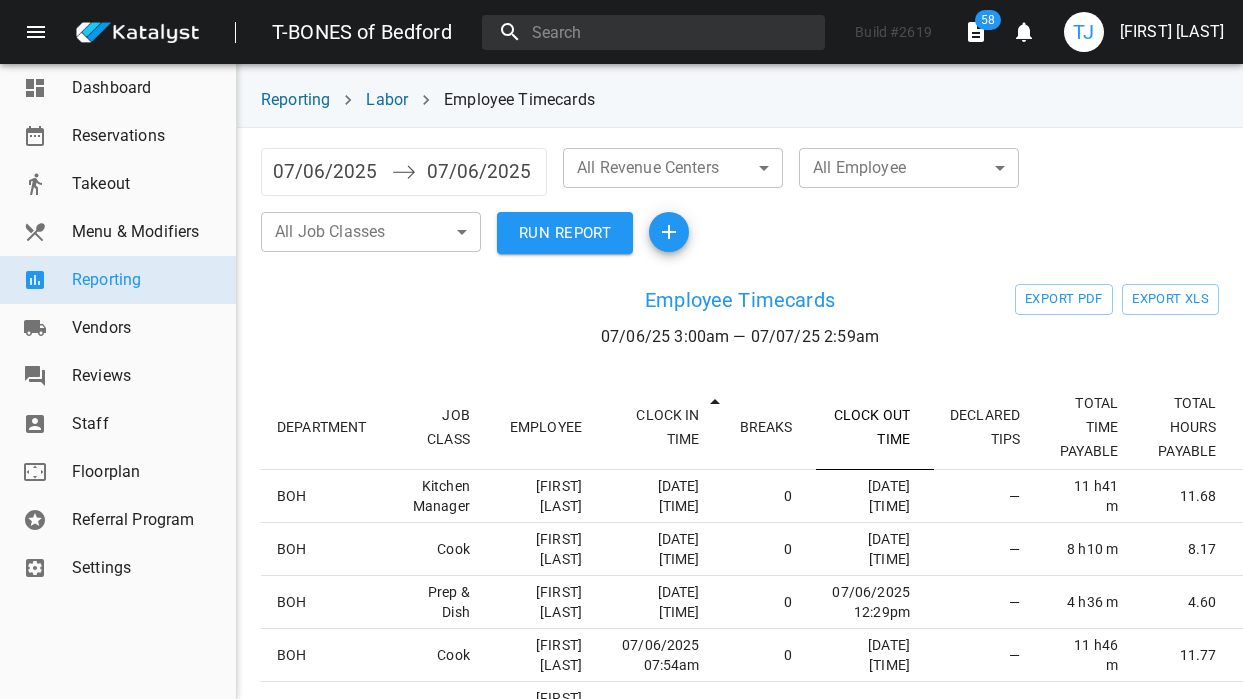 click on "CLOCK OUT TIME" at bounding box center (875, 427) 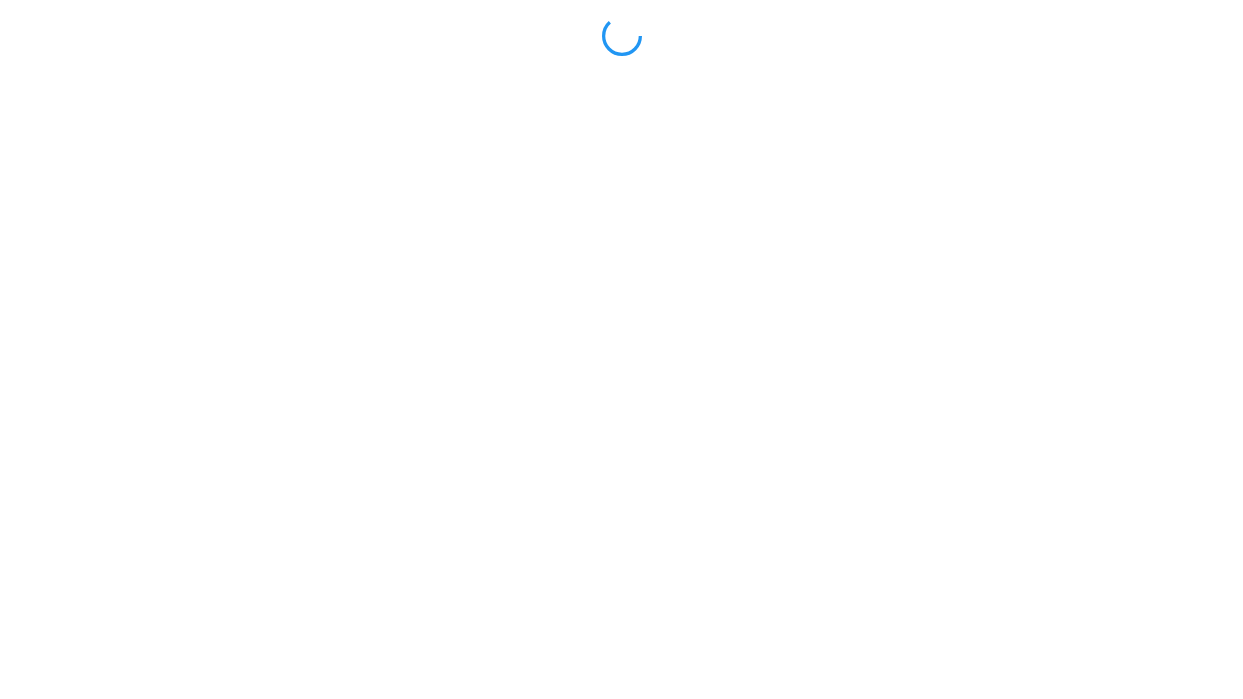 scroll, scrollTop: 0, scrollLeft: 0, axis: both 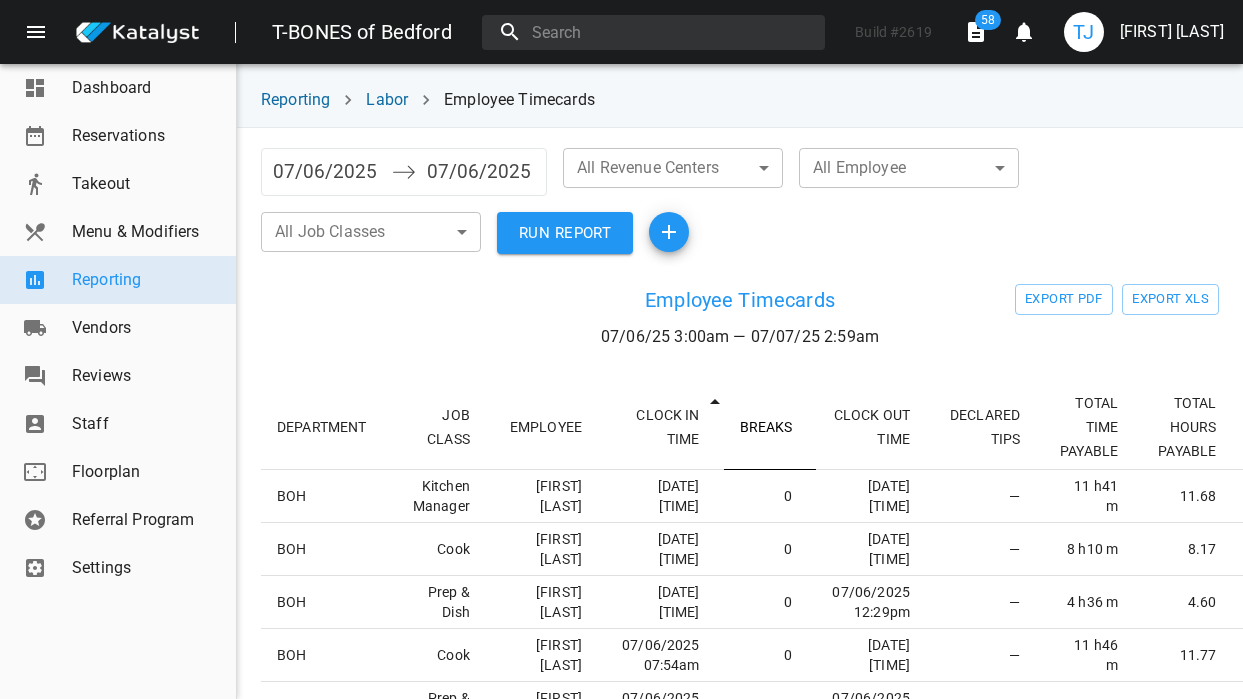 click on "BREAKS" at bounding box center [770, 427] 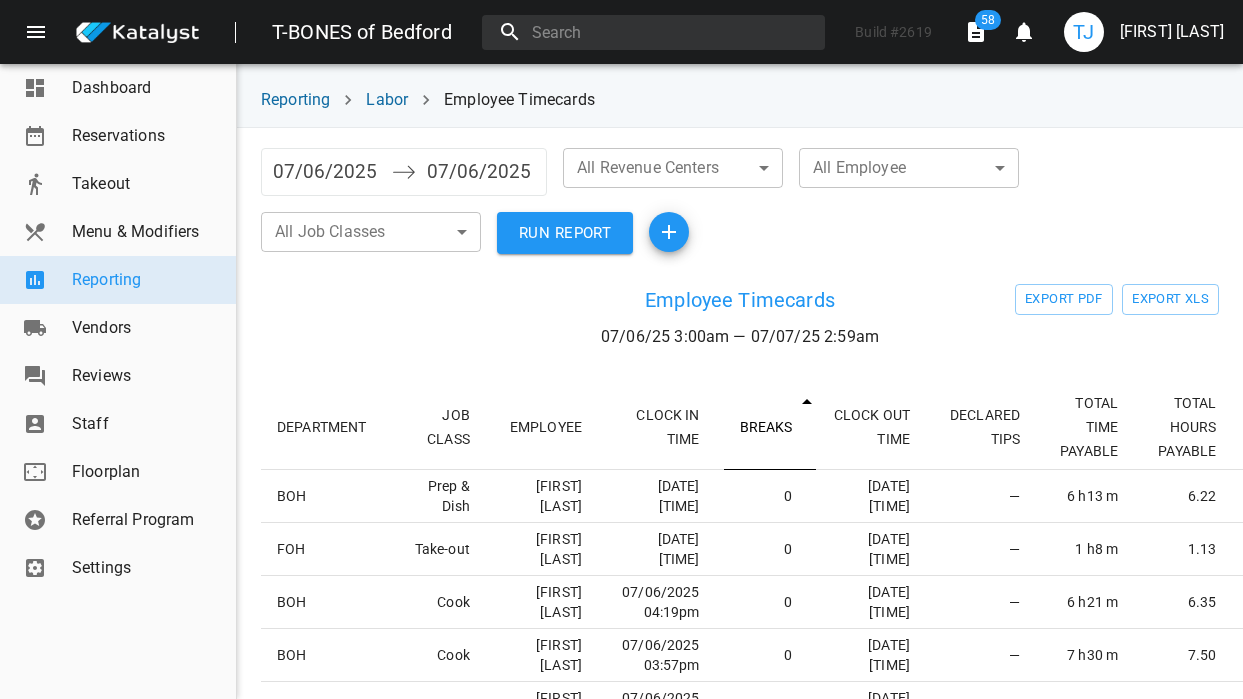 click on "BREAKS" at bounding box center (770, 427) 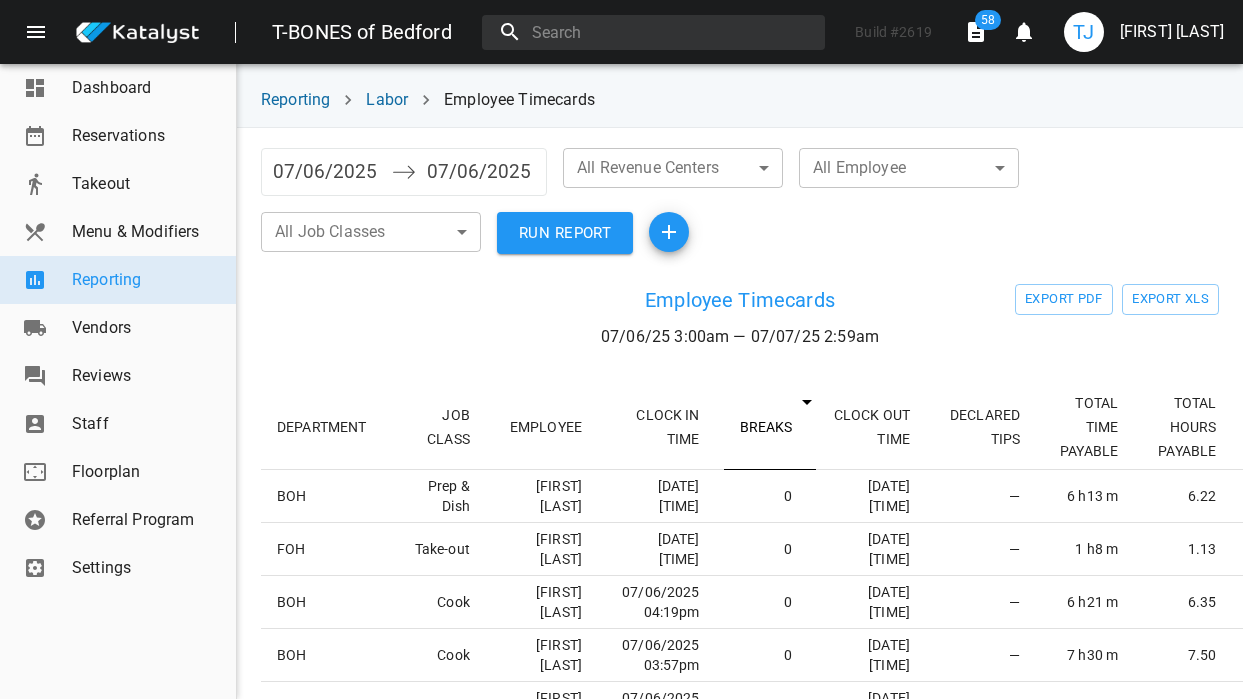 click on "BREAKS" at bounding box center [770, 427] 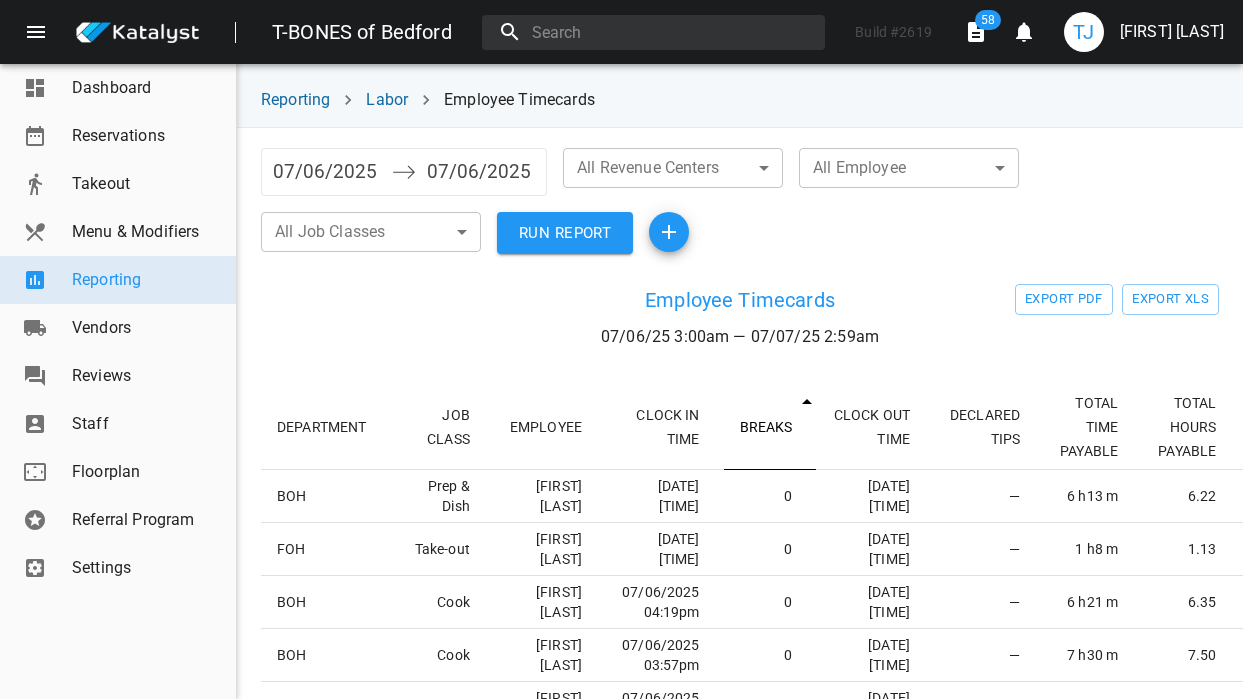 click on "BREAKS" at bounding box center (770, 427) 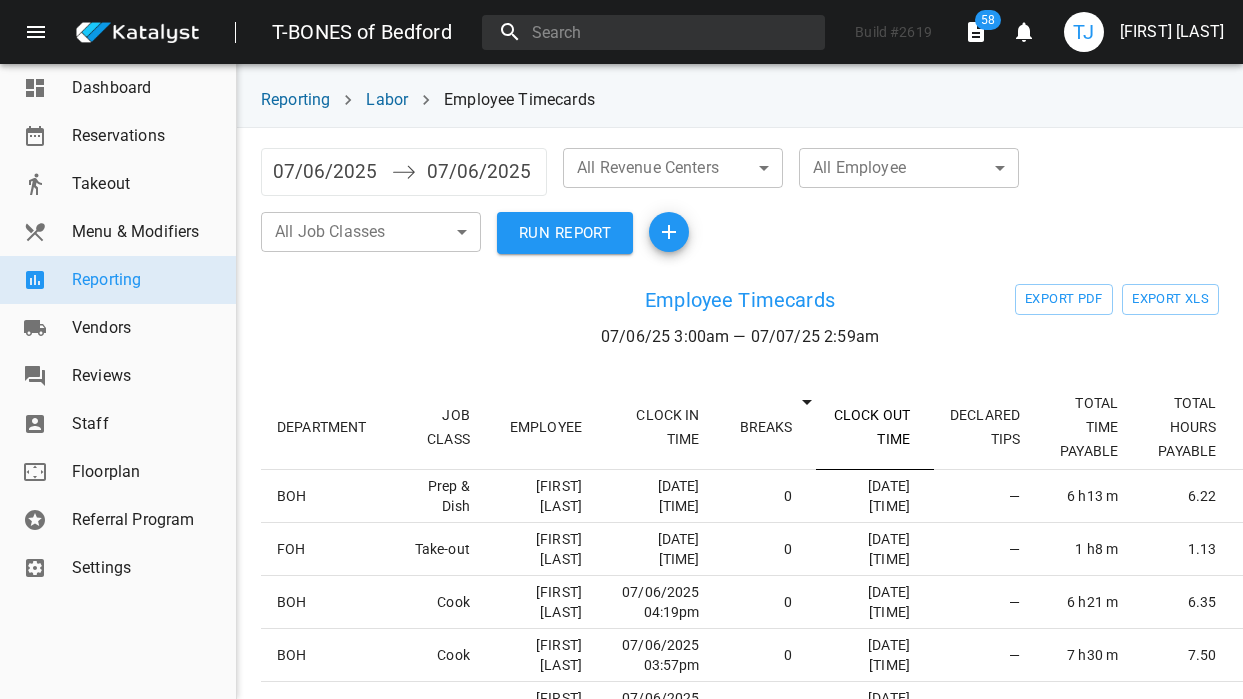 click on "CLOCK OUT TIME" at bounding box center (875, 427) 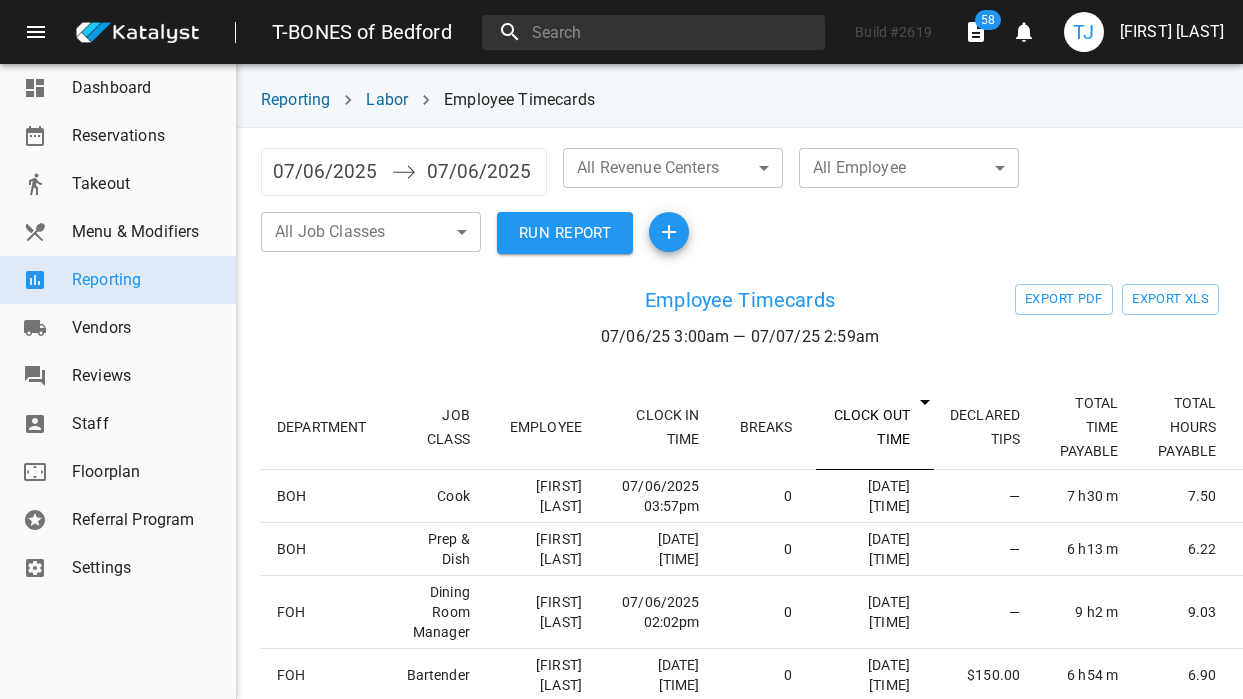 click on "CLOCK OUT TIME" at bounding box center [875, 427] 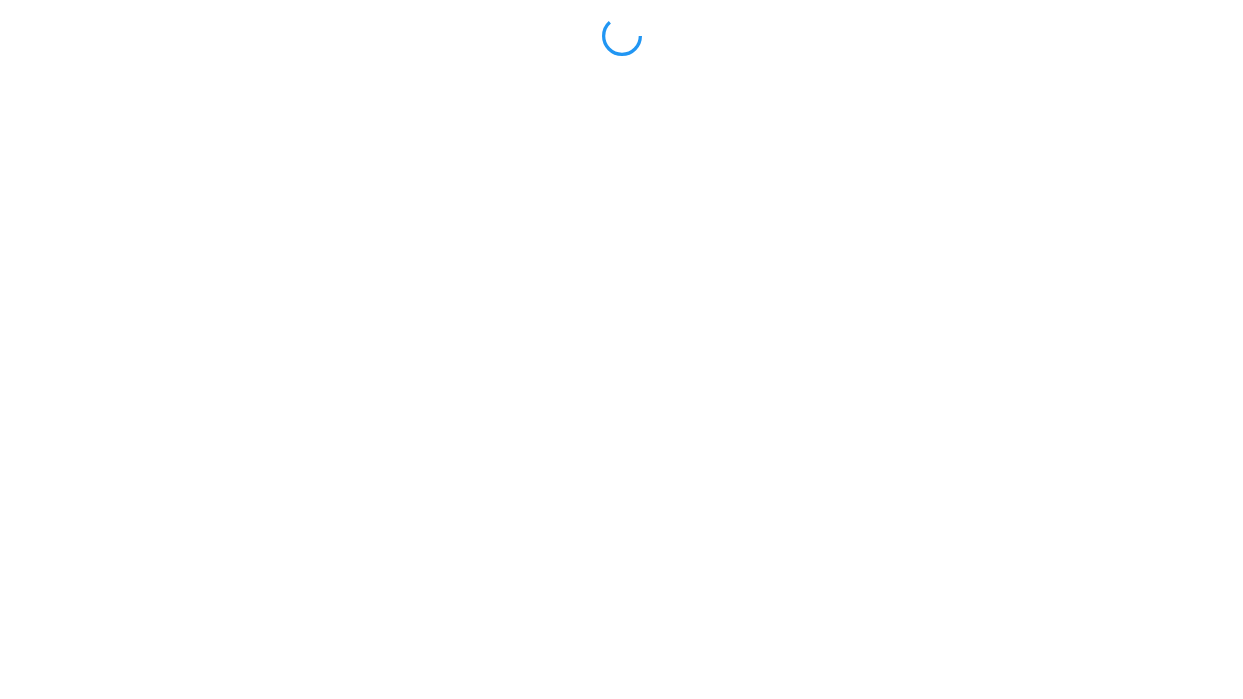 scroll, scrollTop: 0, scrollLeft: 0, axis: both 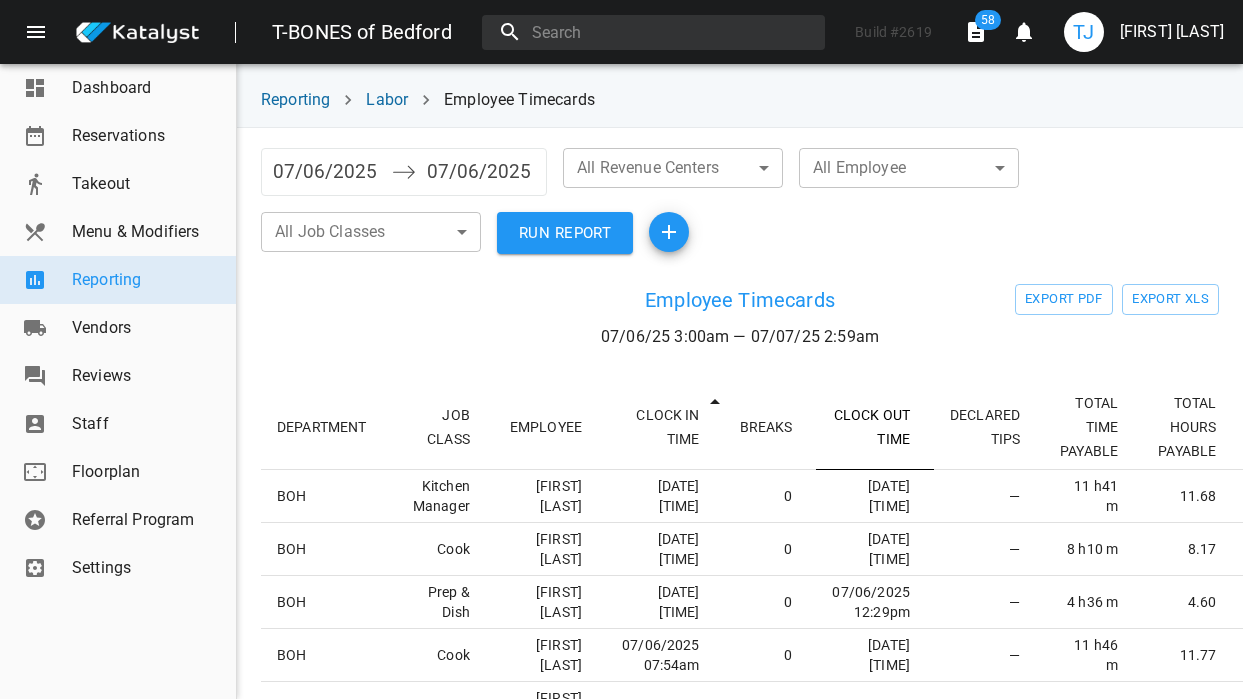 click on "CLOCK OUT TIME" at bounding box center (875, 427) 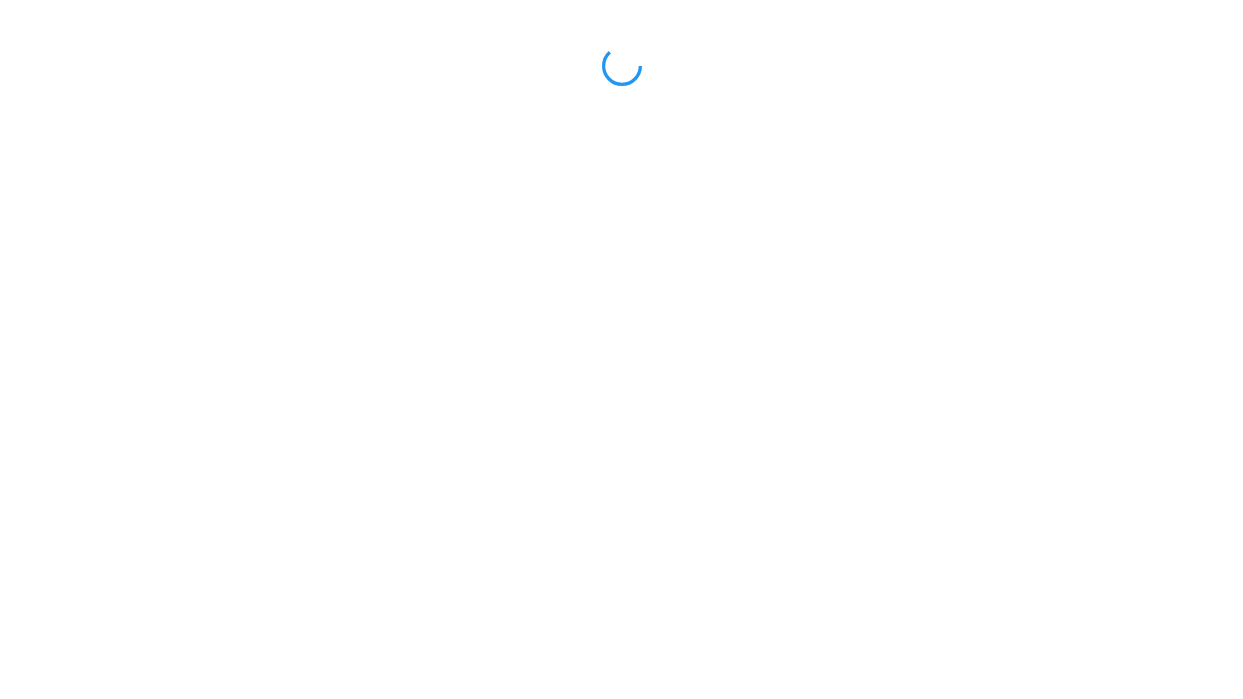scroll, scrollTop: 0, scrollLeft: 0, axis: both 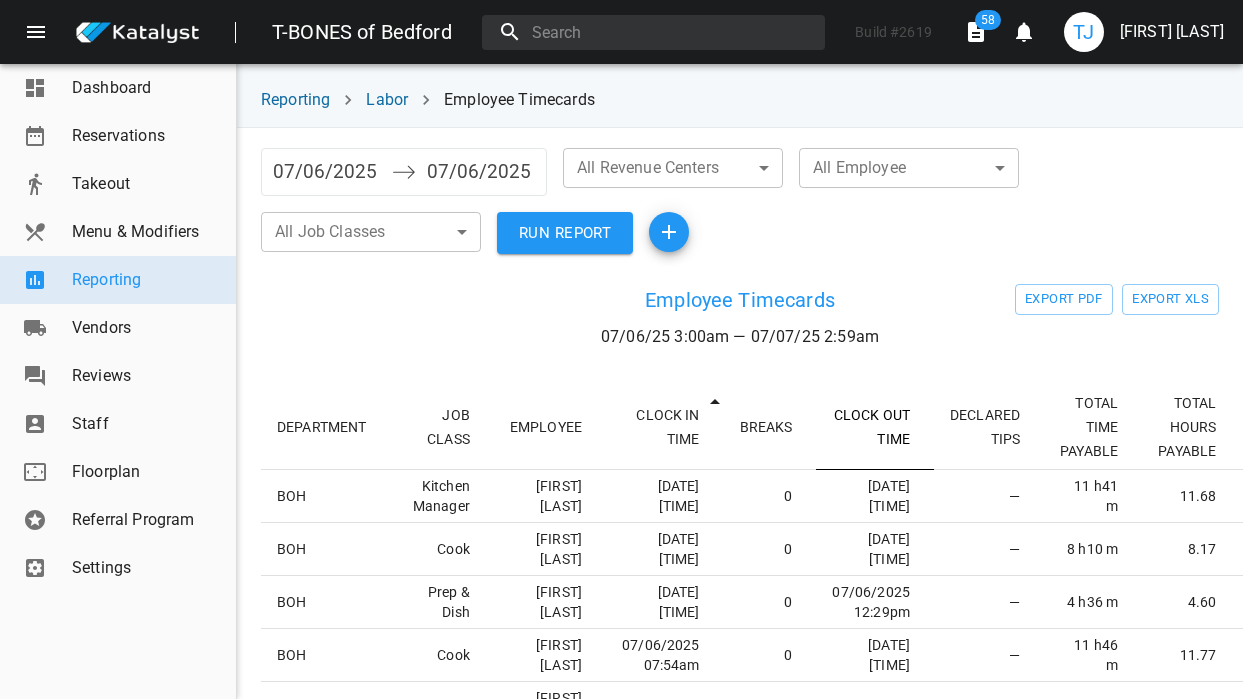 click on "CLOCK OUT TIME" at bounding box center [875, 427] 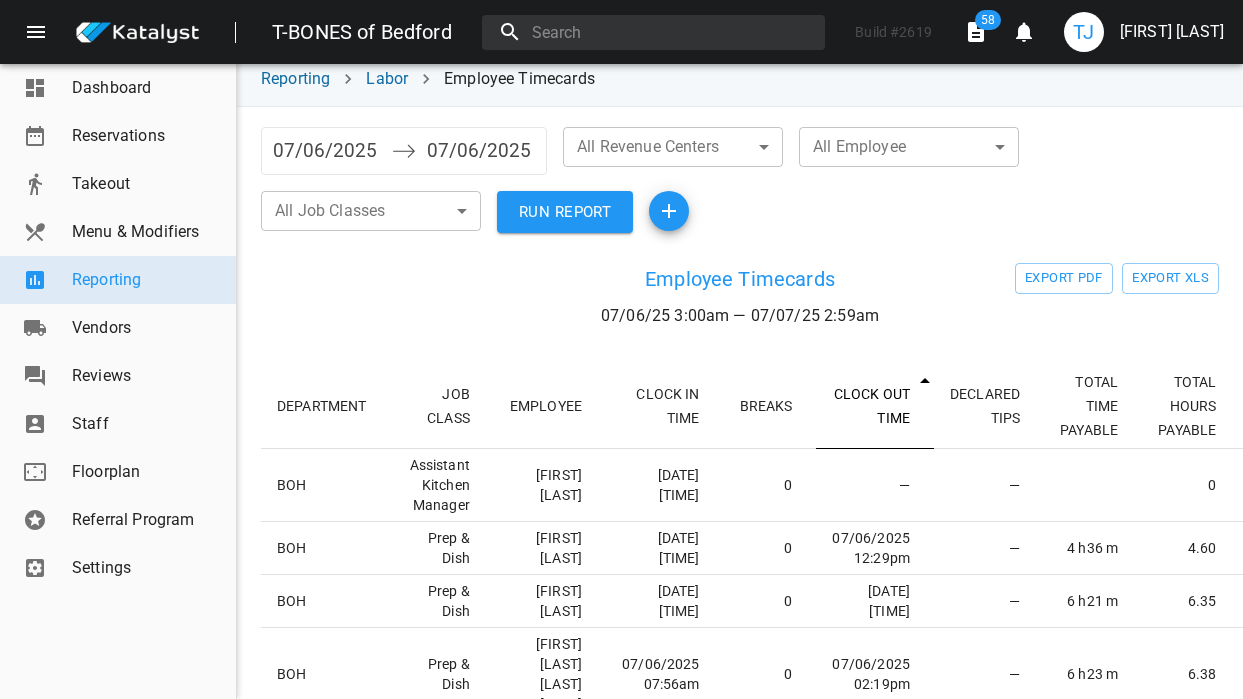 scroll, scrollTop: 22, scrollLeft: 0, axis: vertical 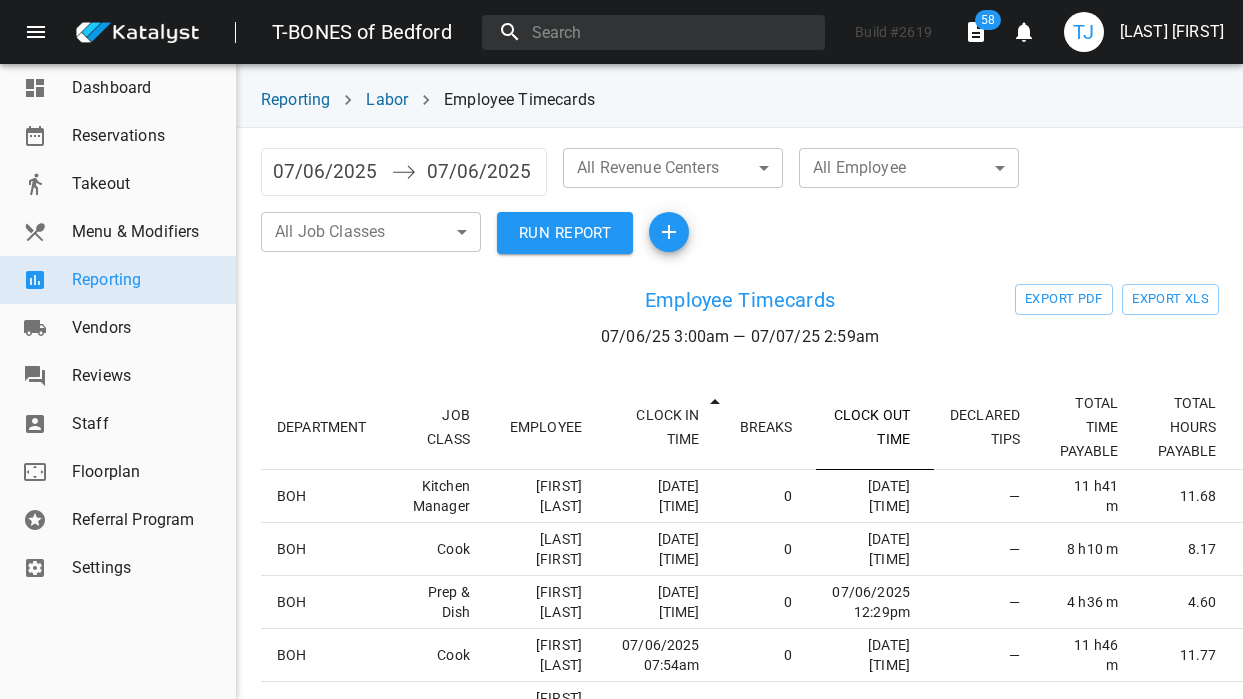 click on "CLOCK OUT TIME" at bounding box center (875, 427) 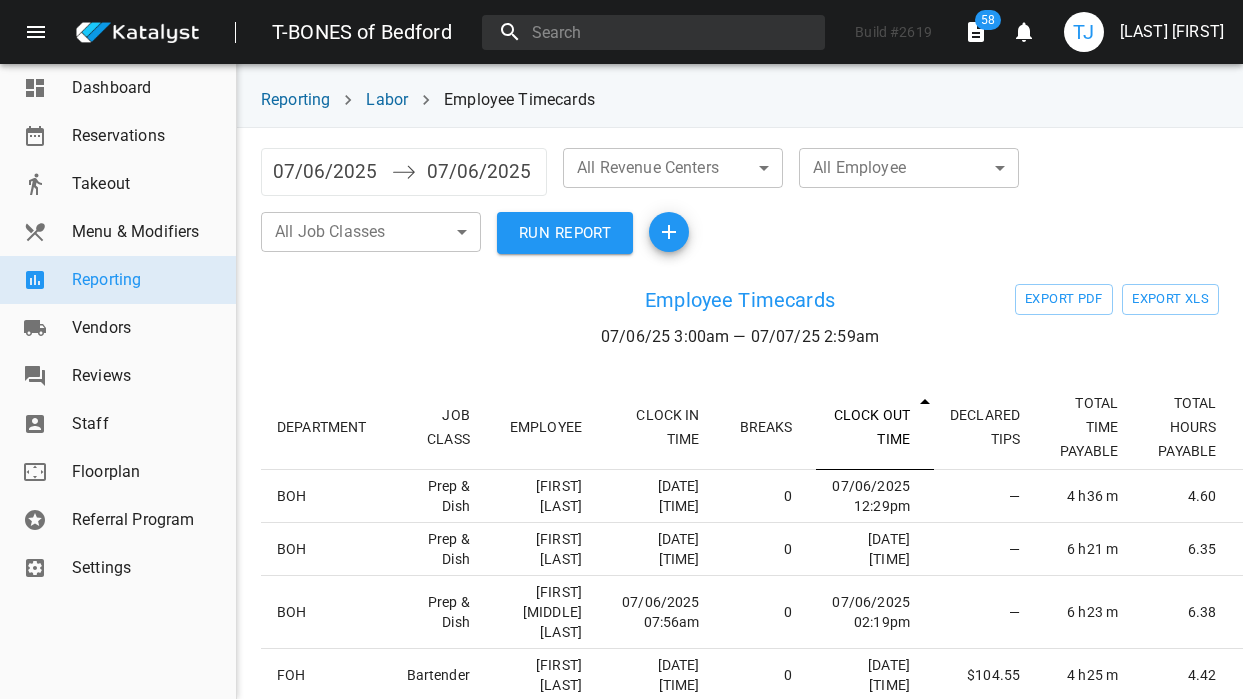 click on "CLOCK OUT TIME" at bounding box center (875, 427) 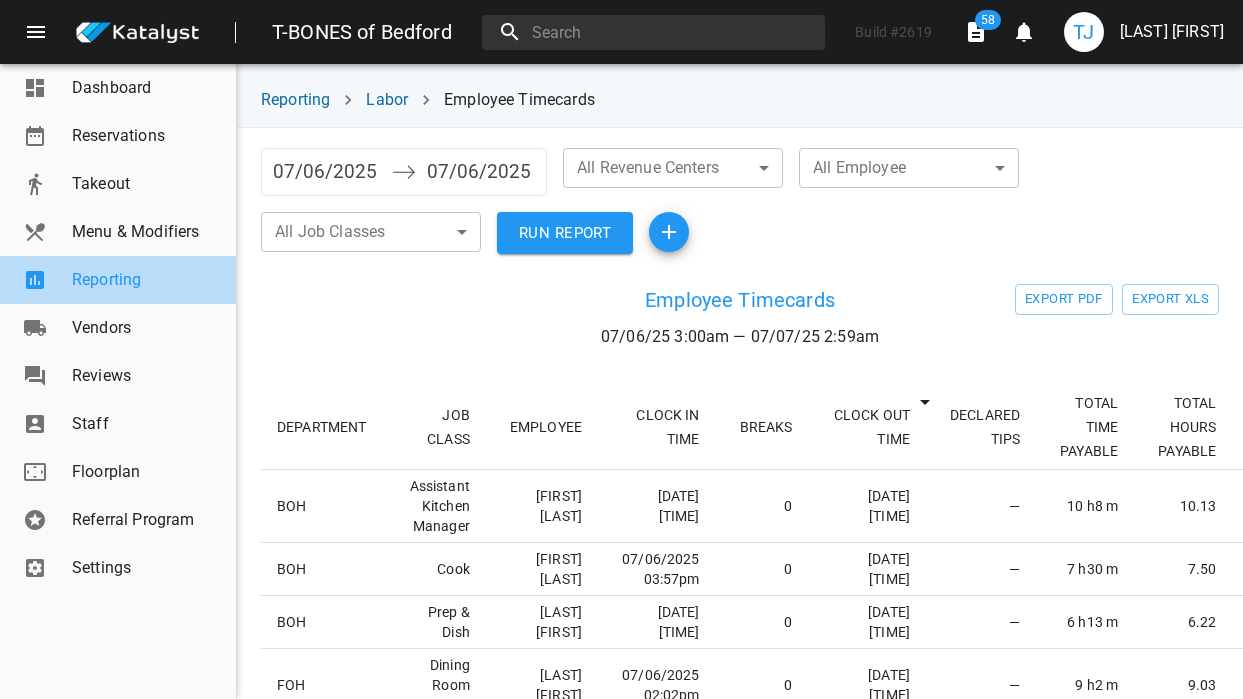 click on "Reporting" at bounding box center [146, 280] 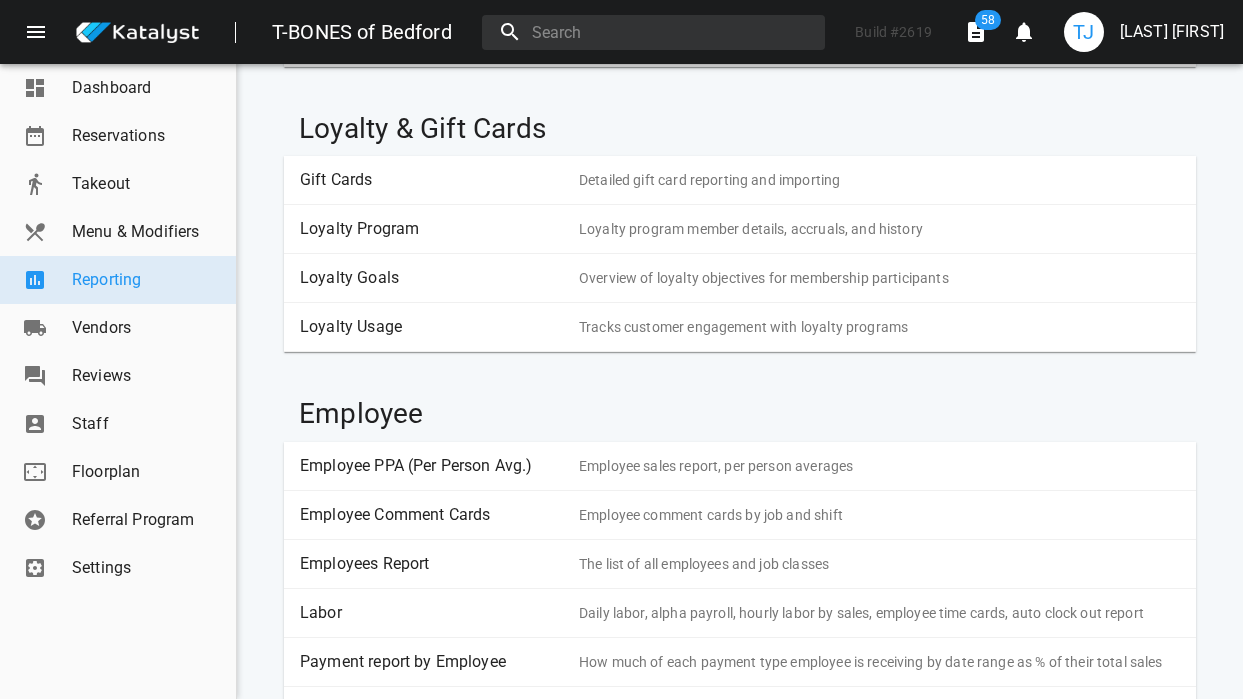 scroll, scrollTop: 1204, scrollLeft: 0, axis: vertical 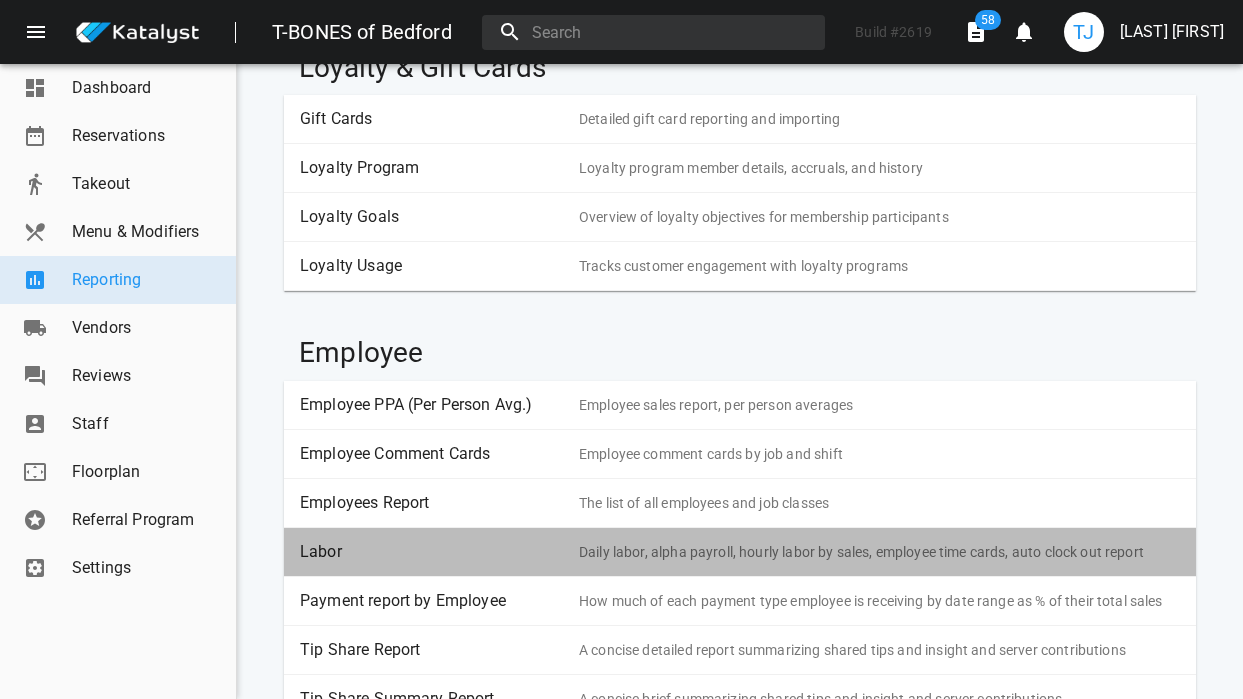 click on "Labor" at bounding box center (432, 552) 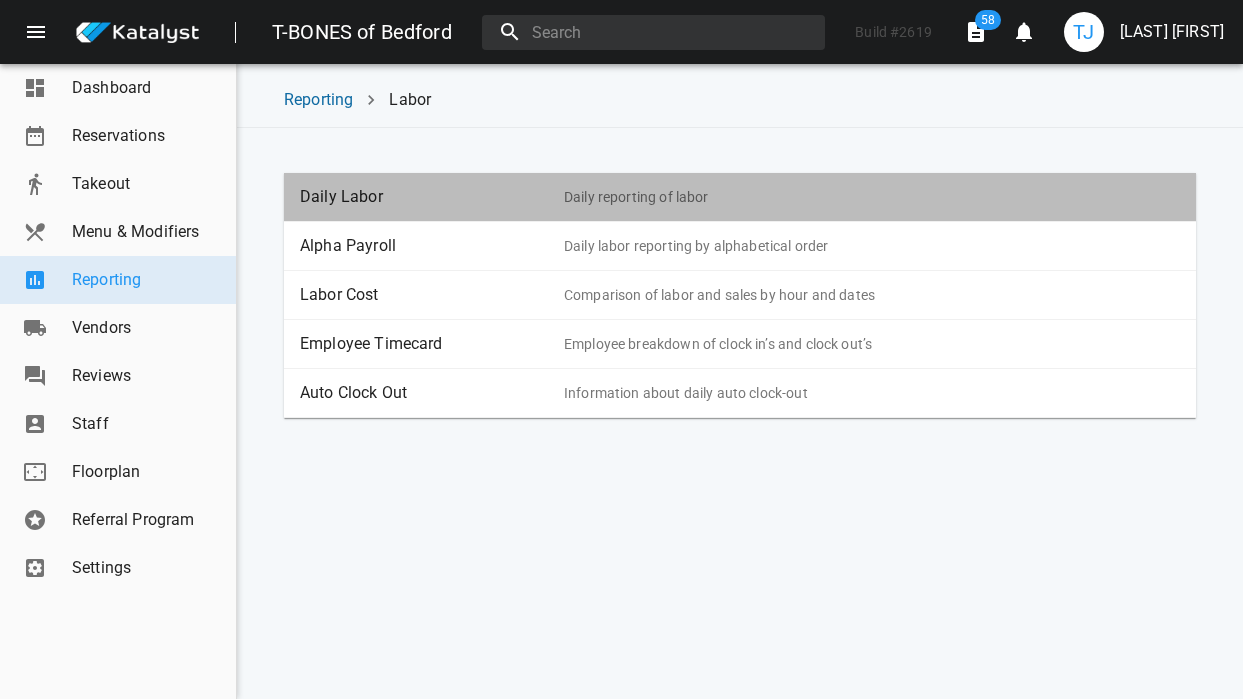 click on "Daily Labor" at bounding box center (432, 197) 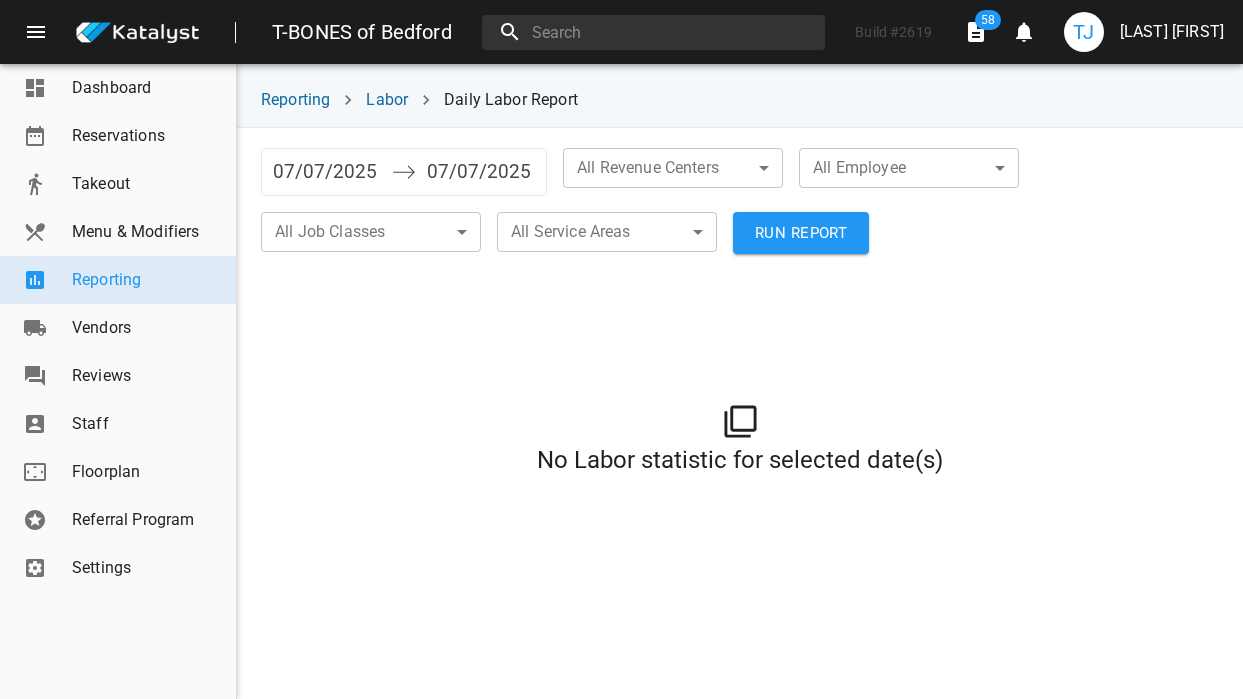 click on "07/07/2025" at bounding box center [327, 172] 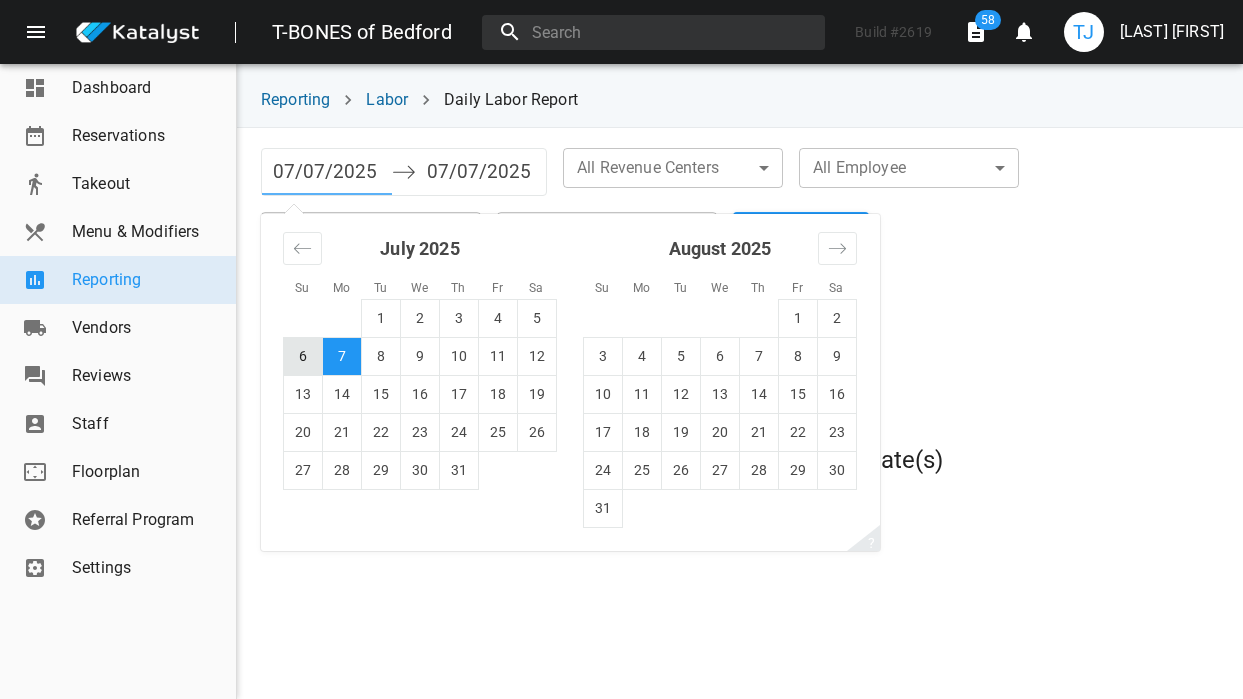 click on "6" at bounding box center [303, 356] 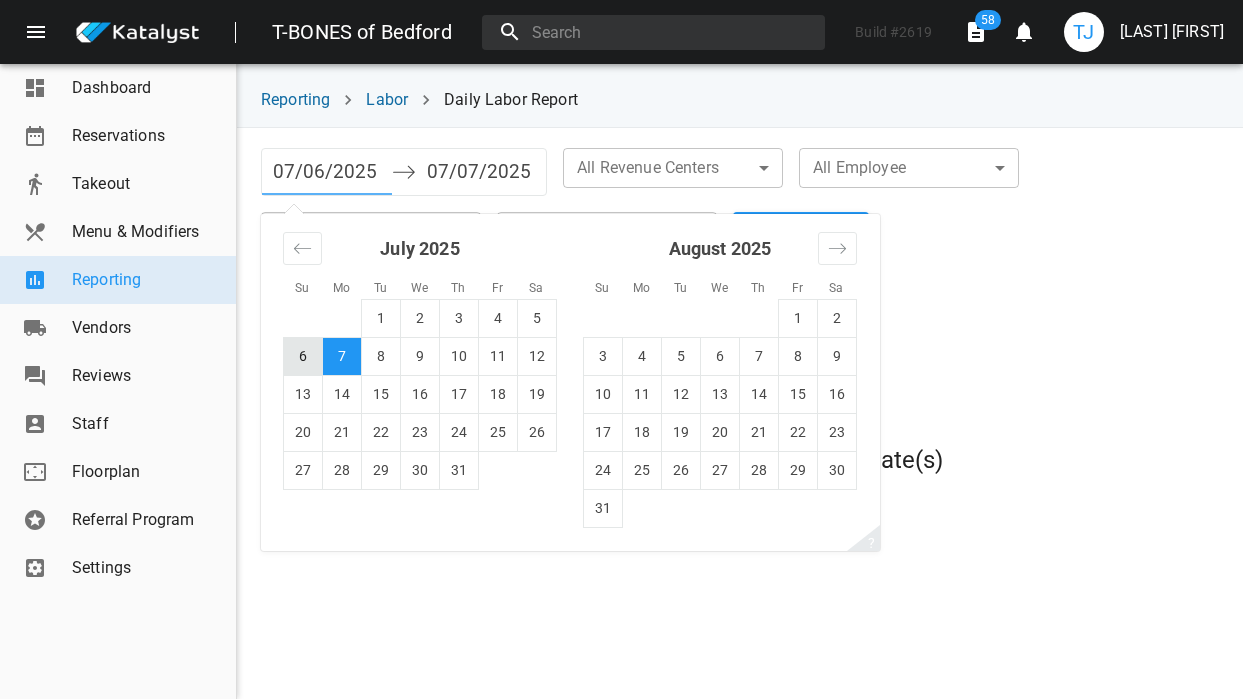 click on "6" at bounding box center (303, 356) 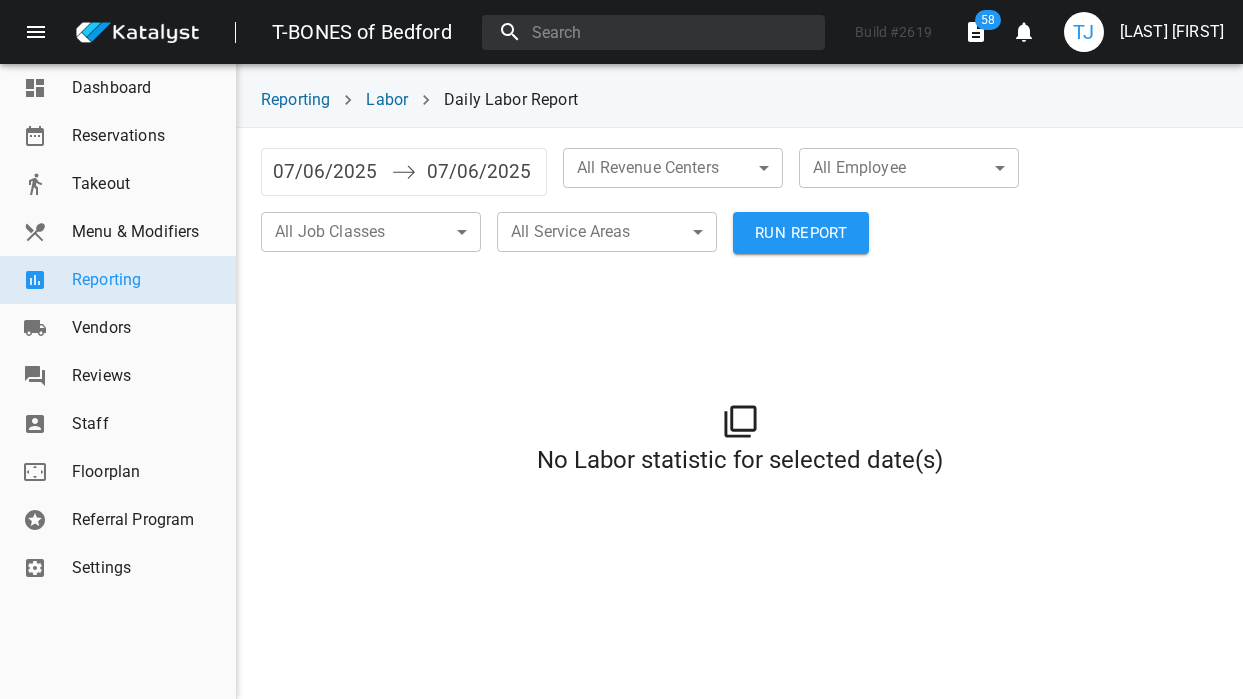 click on "RUN REPORT" at bounding box center [801, 233] 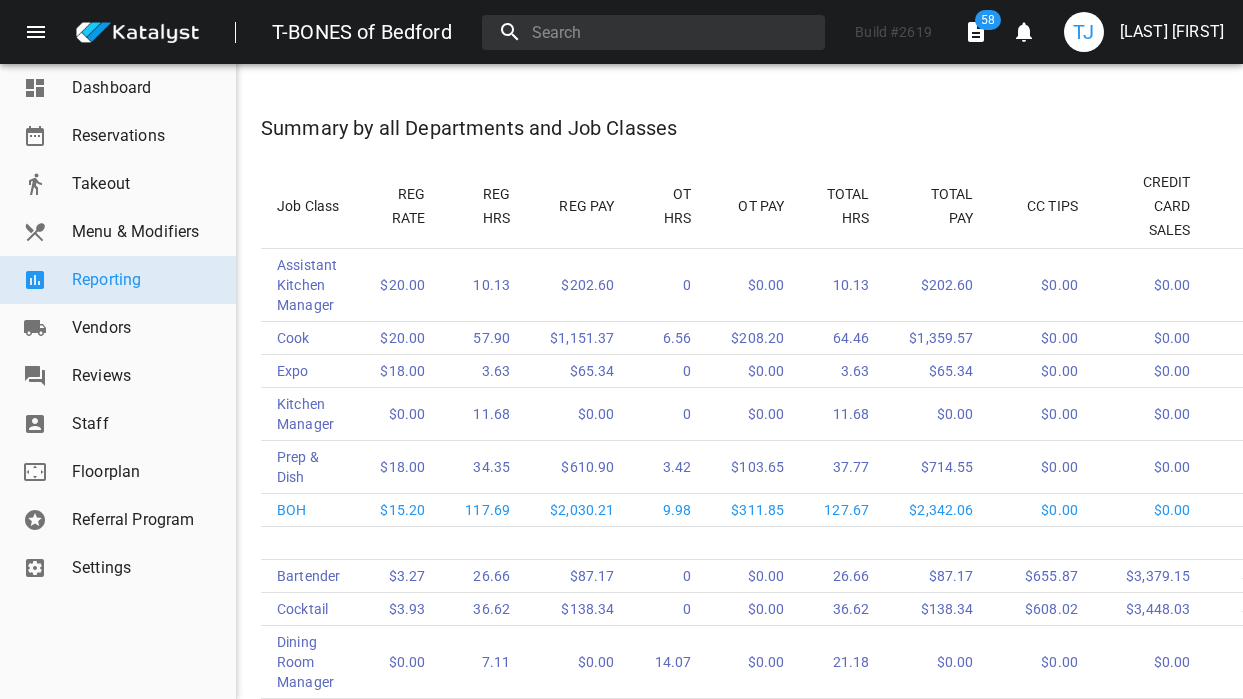 scroll, scrollTop: 3937, scrollLeft: 0, axis: vertical 